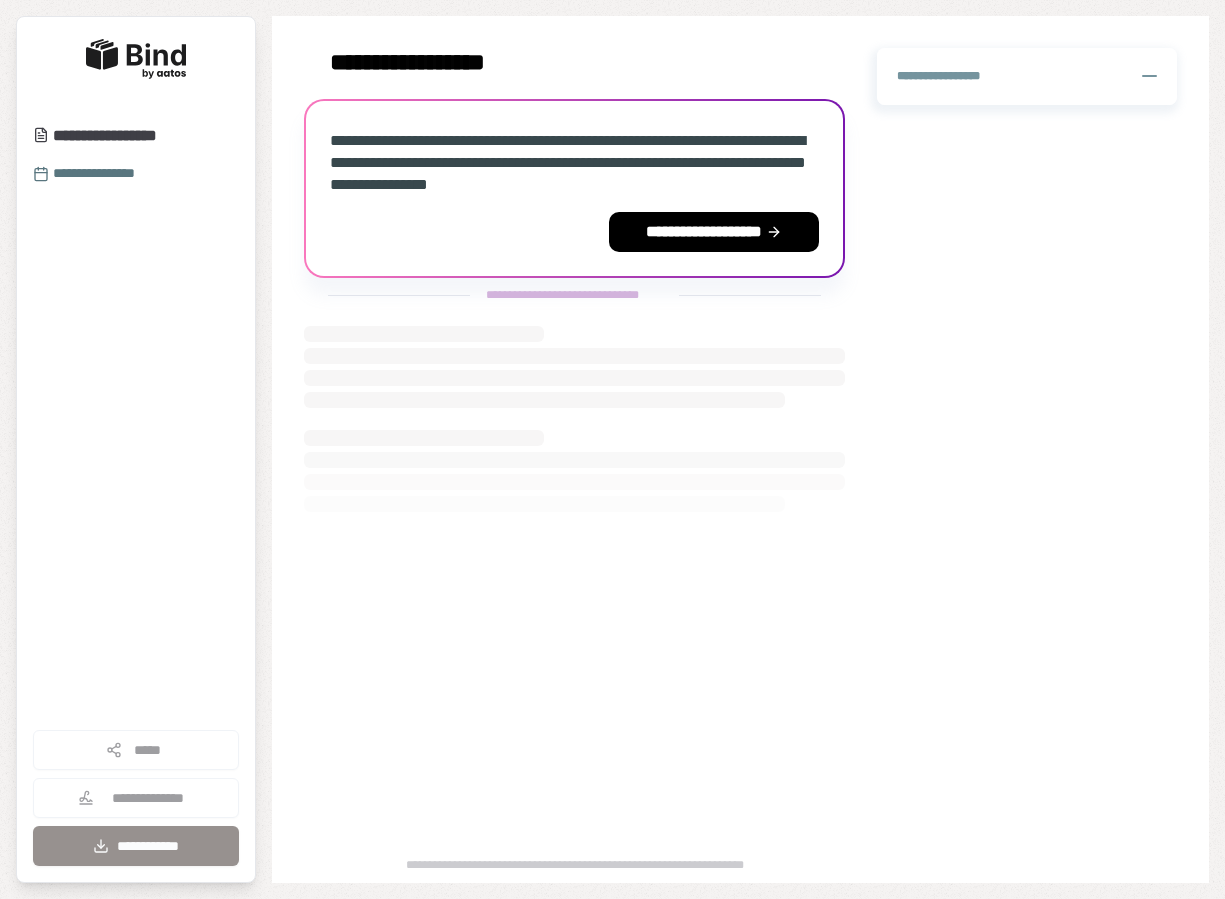 scroll, scrollTop: 0, scrollLeft: 0, axis: both 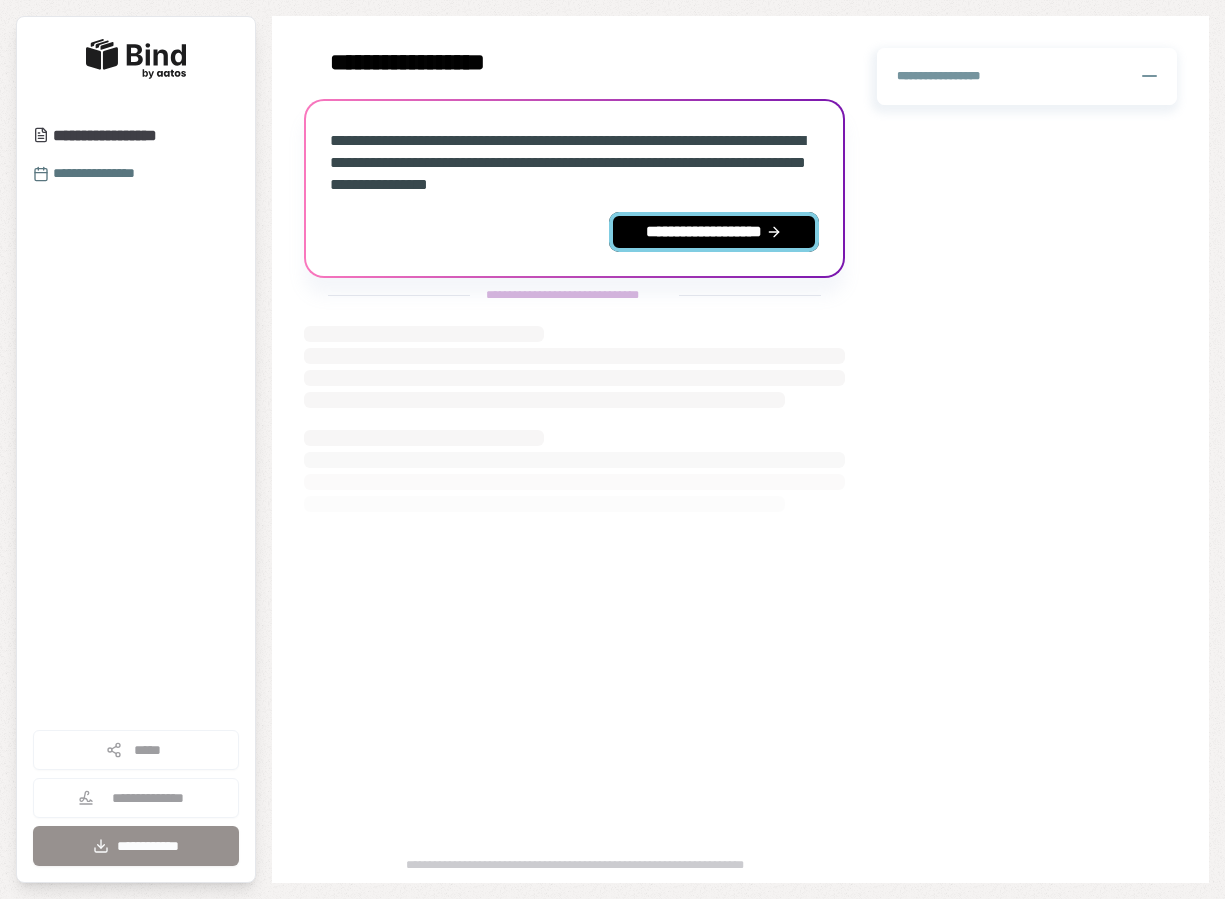 click on "**********" at bounding box center (714, 232) 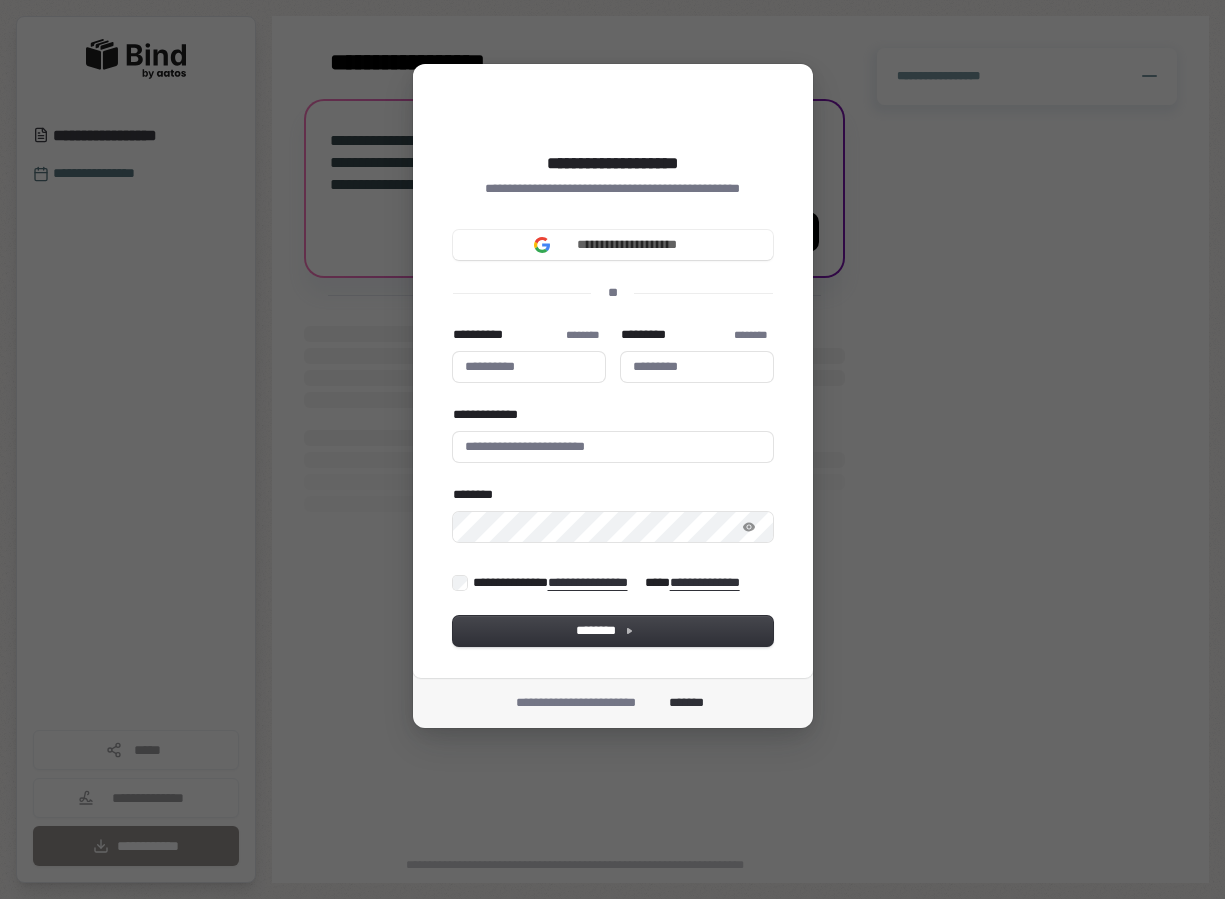 type 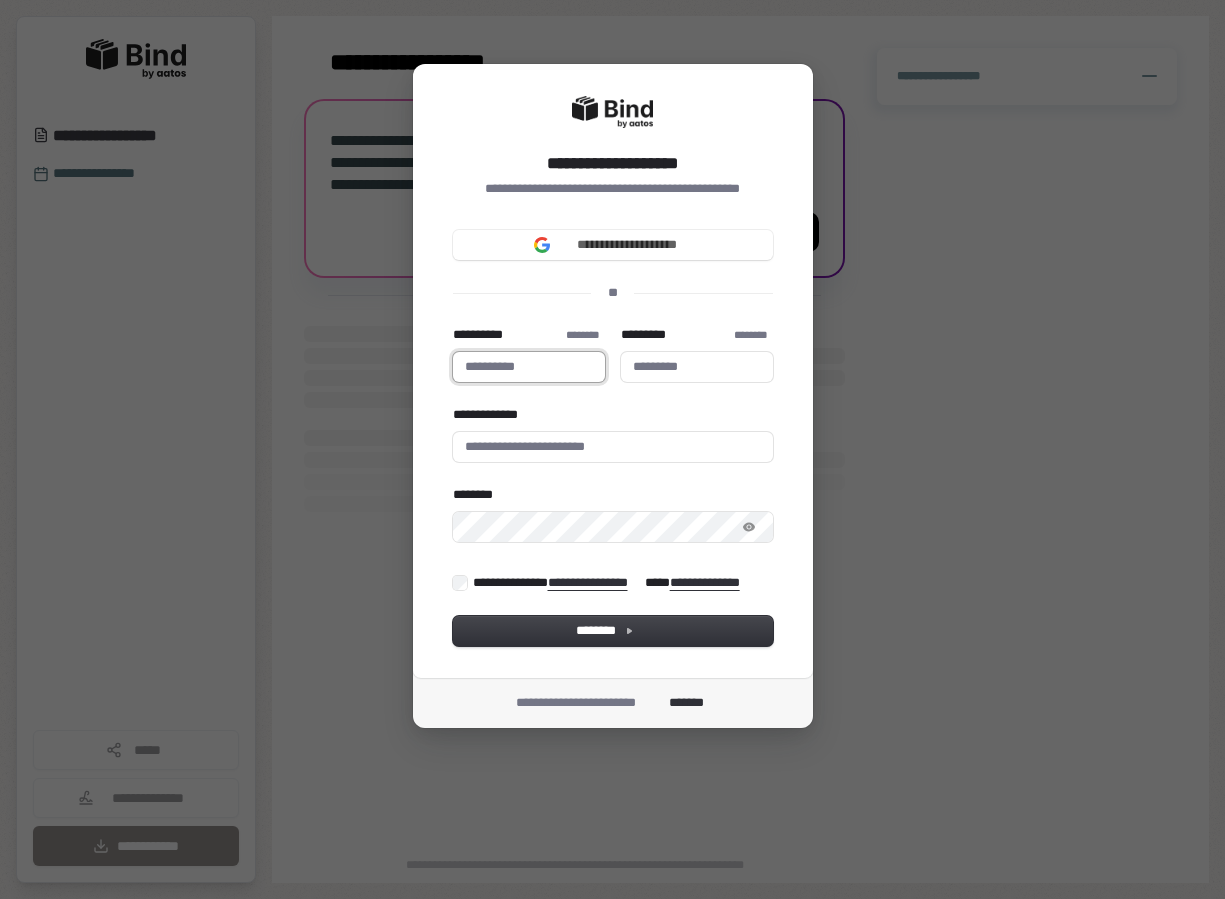 type 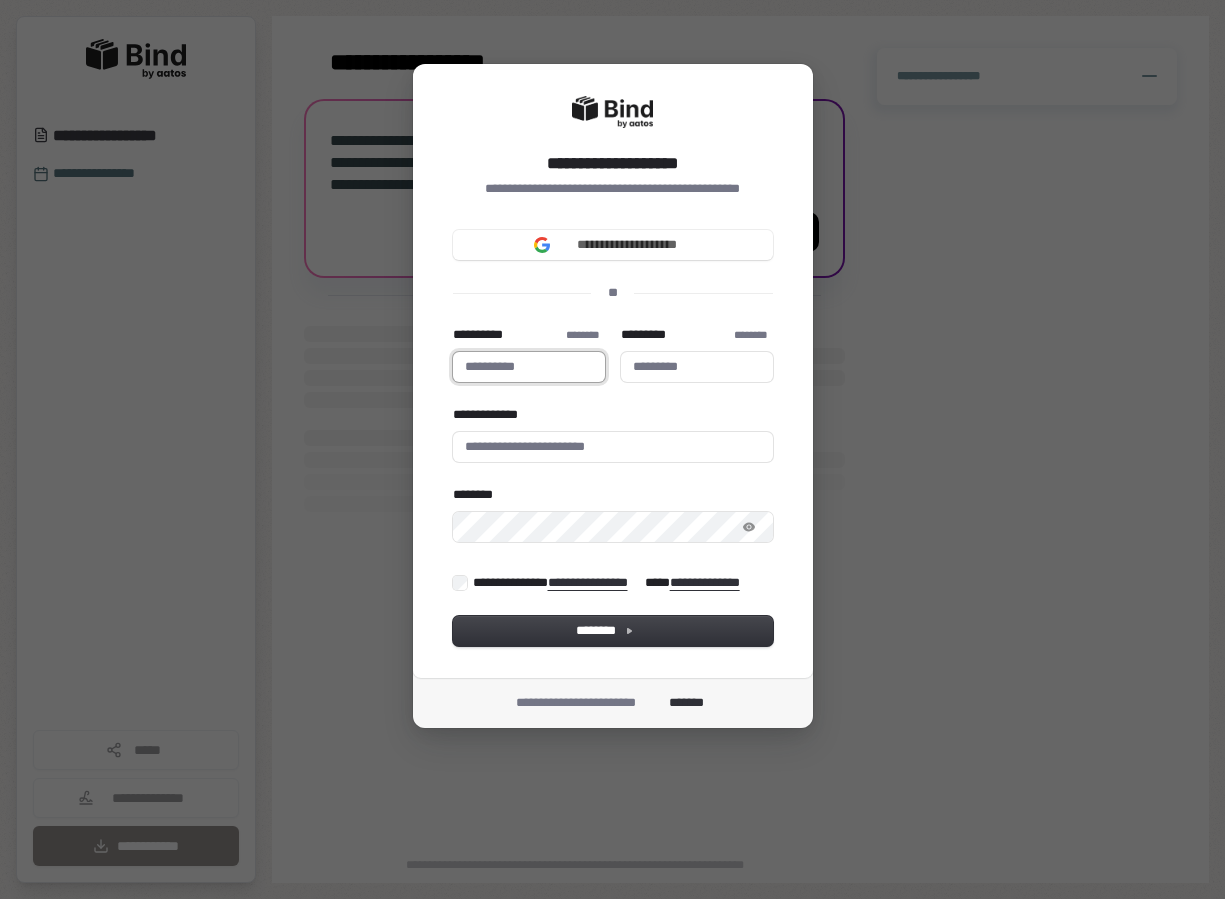 type on "*" 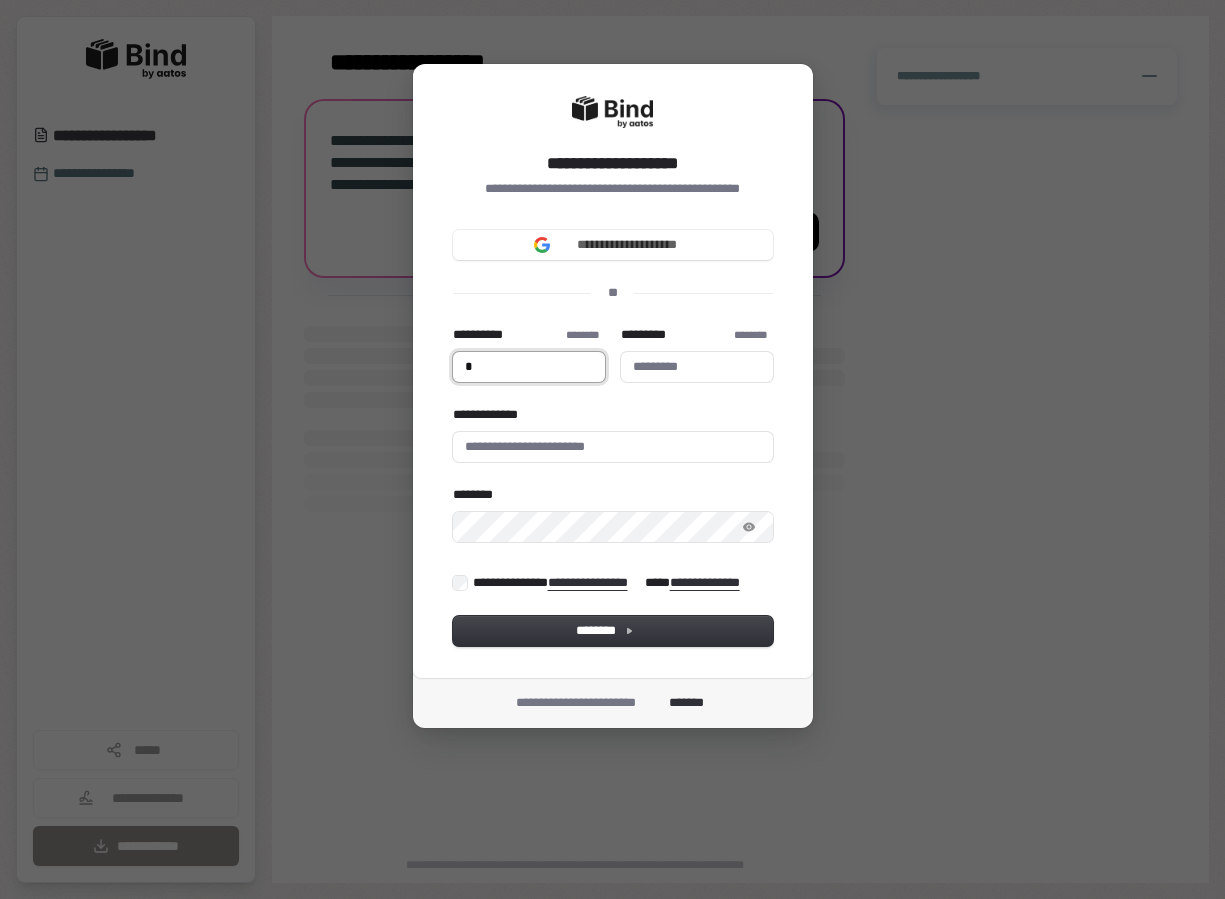 type on "**" 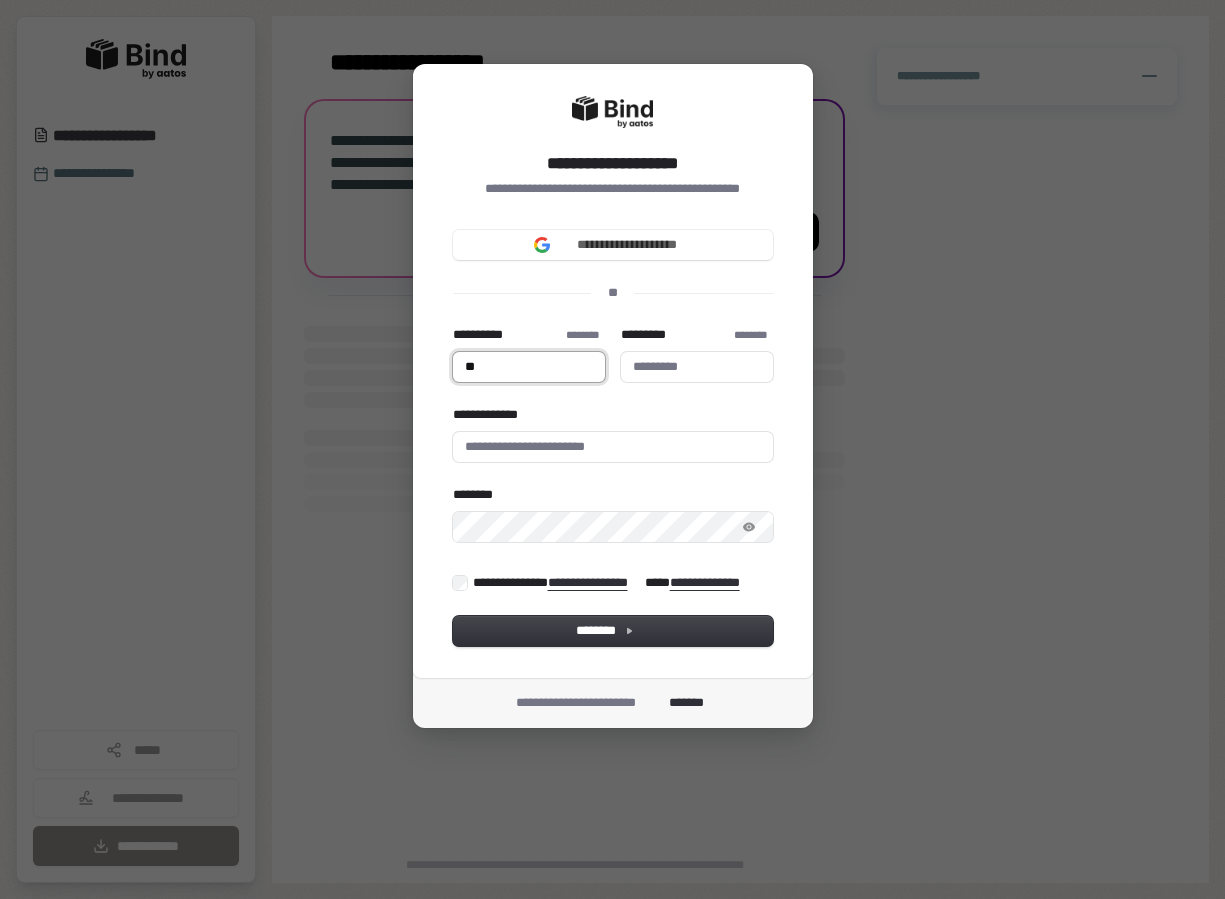type on "***" 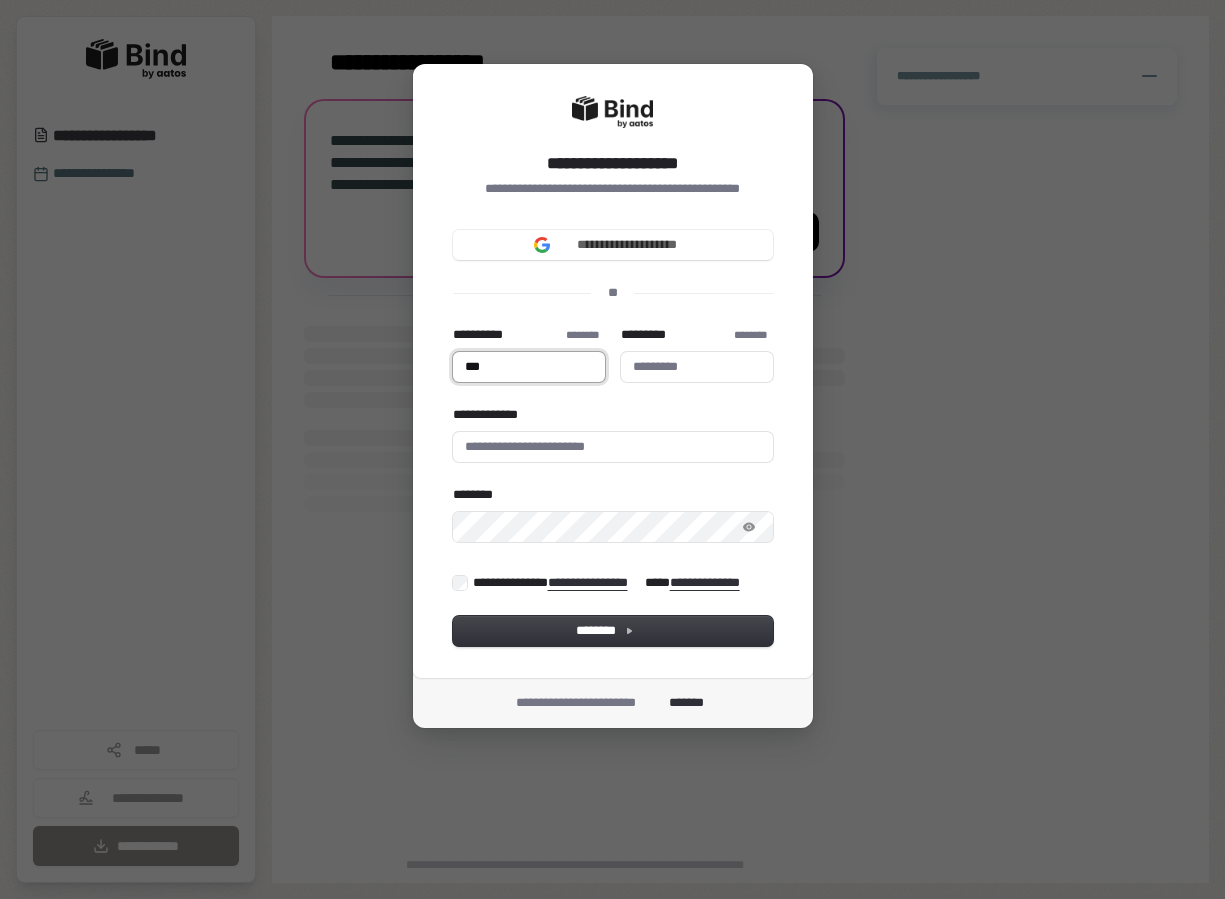 type 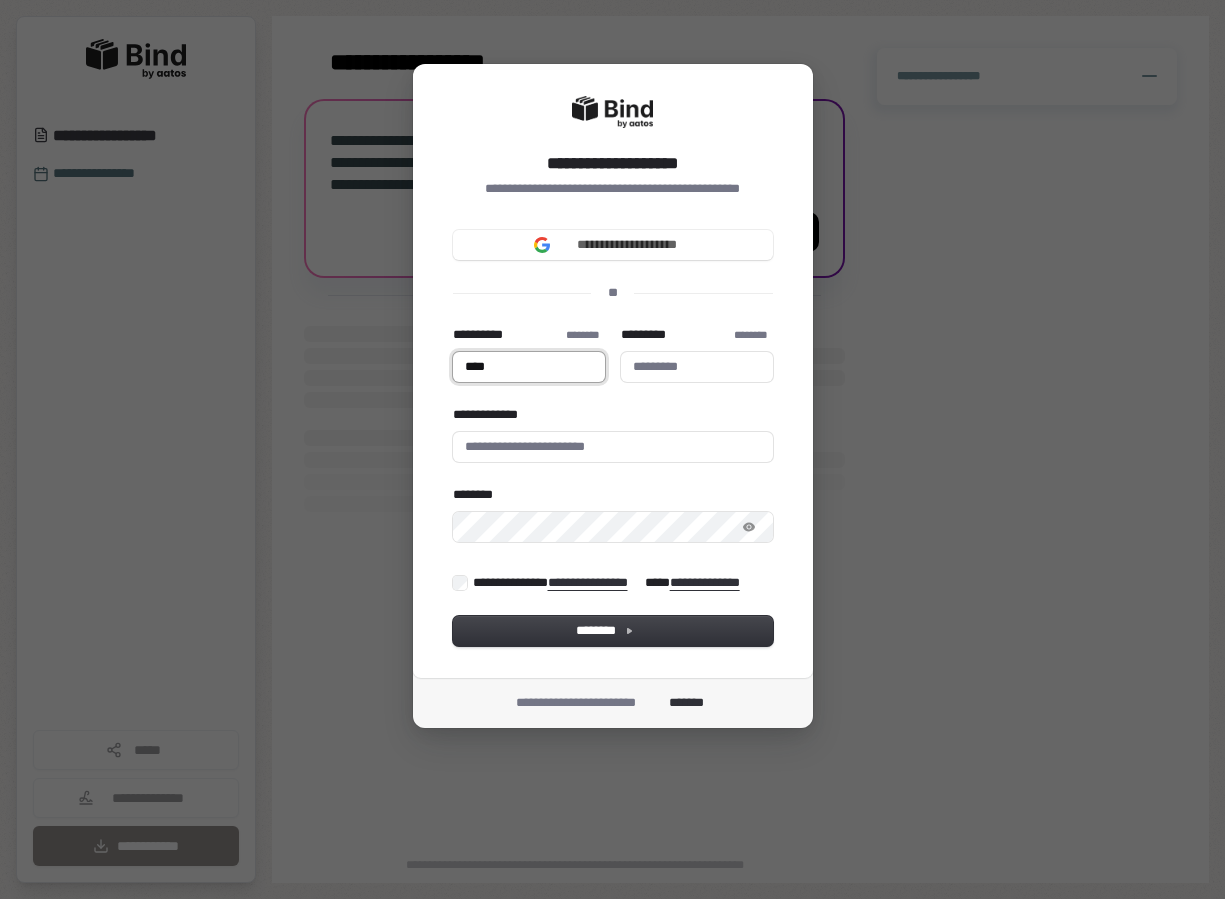 type on "*****" 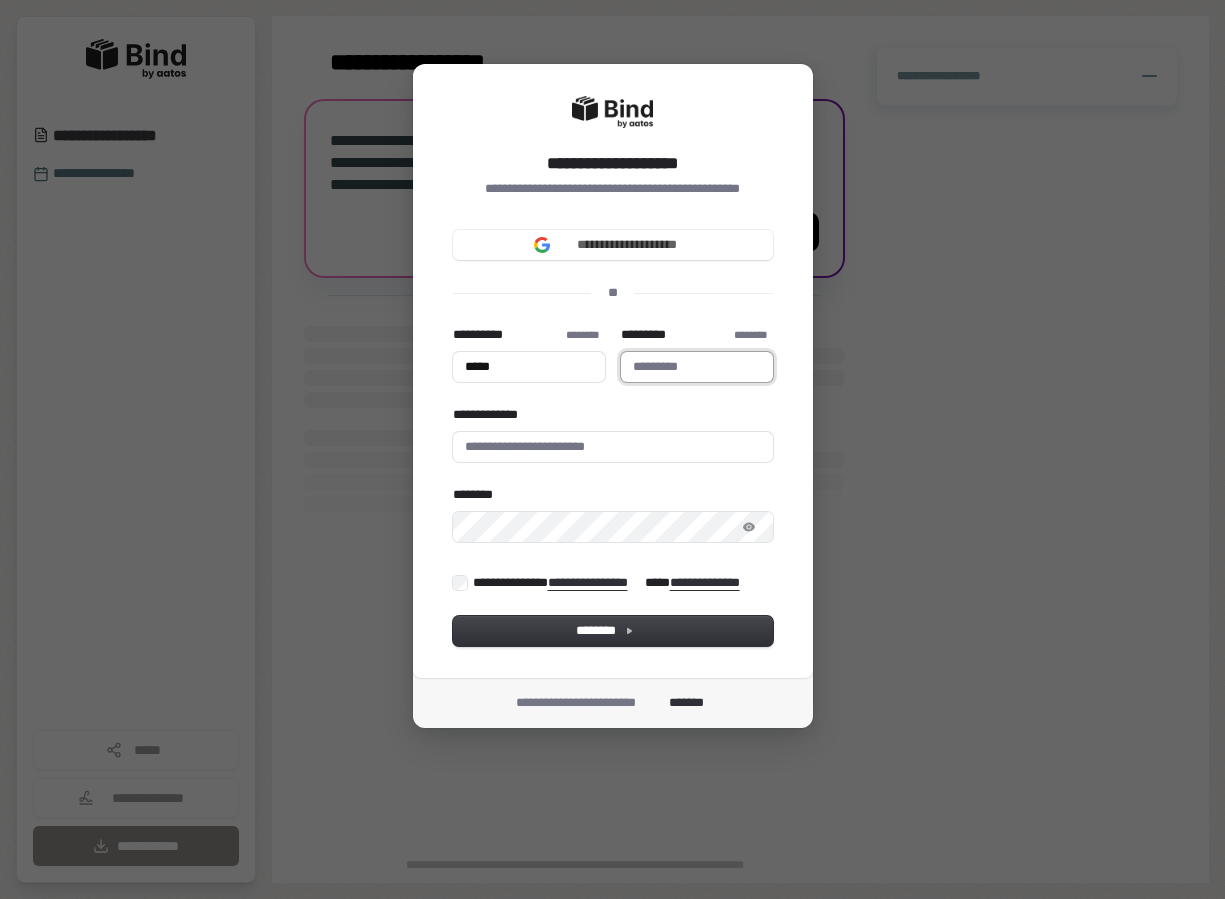 click on "*********" at bounding box center (697, 367) 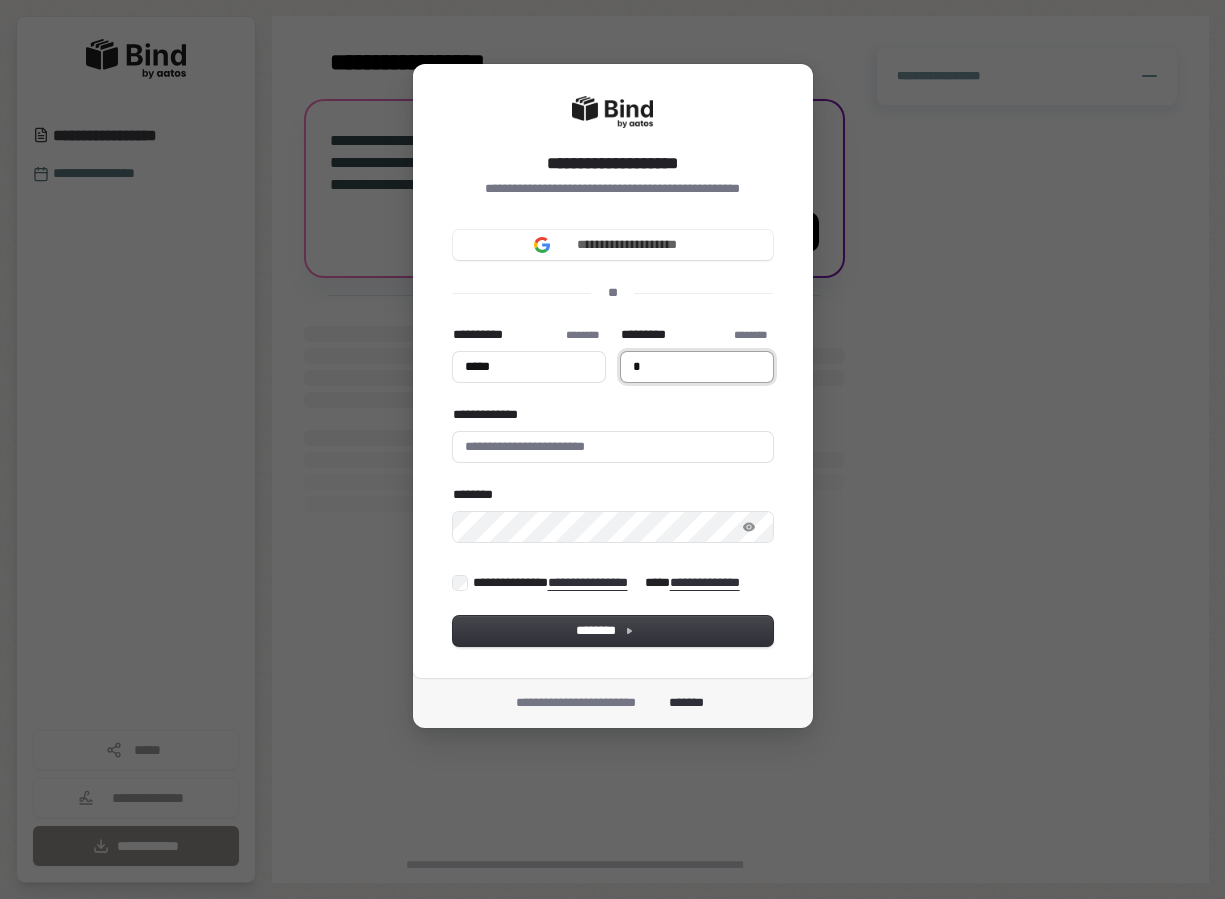 type on "*****" 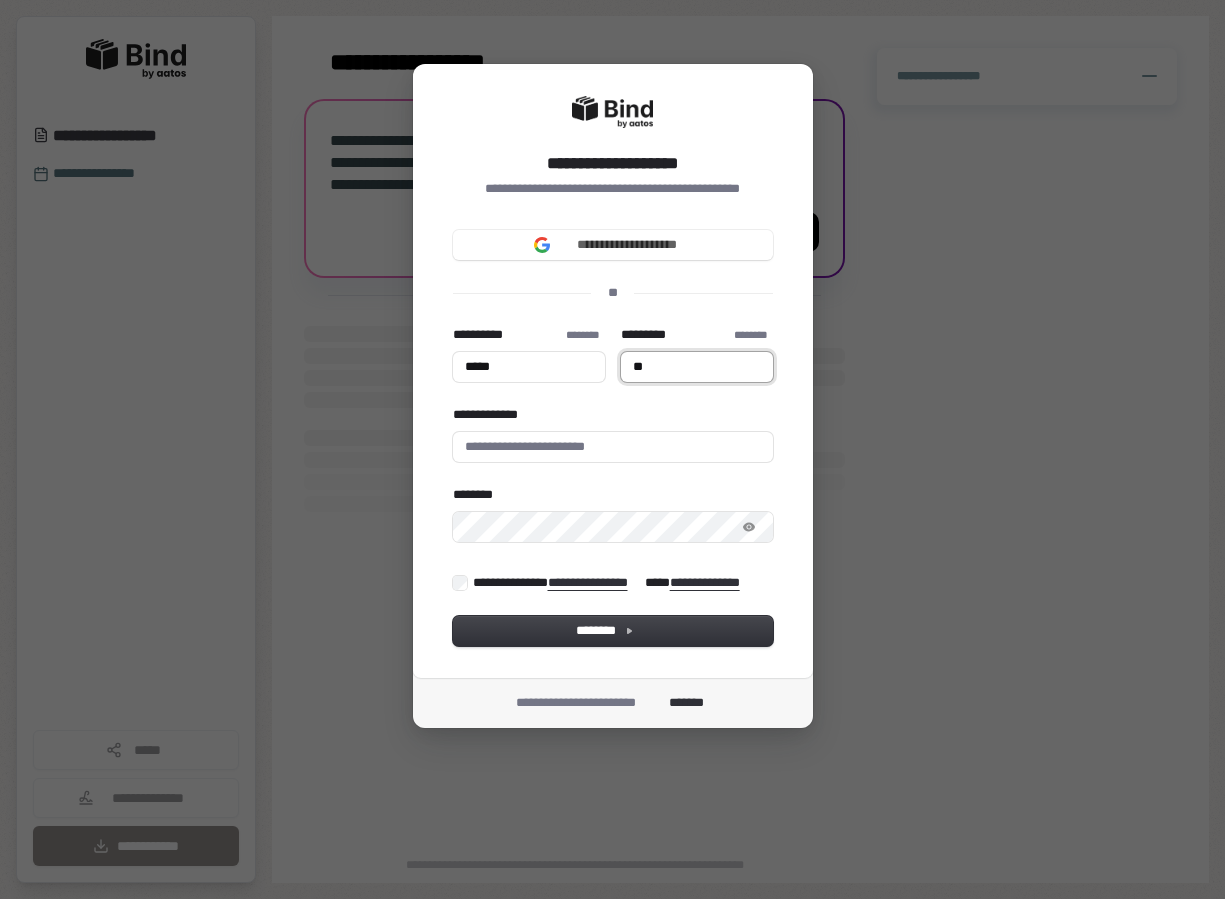 type on "*****" 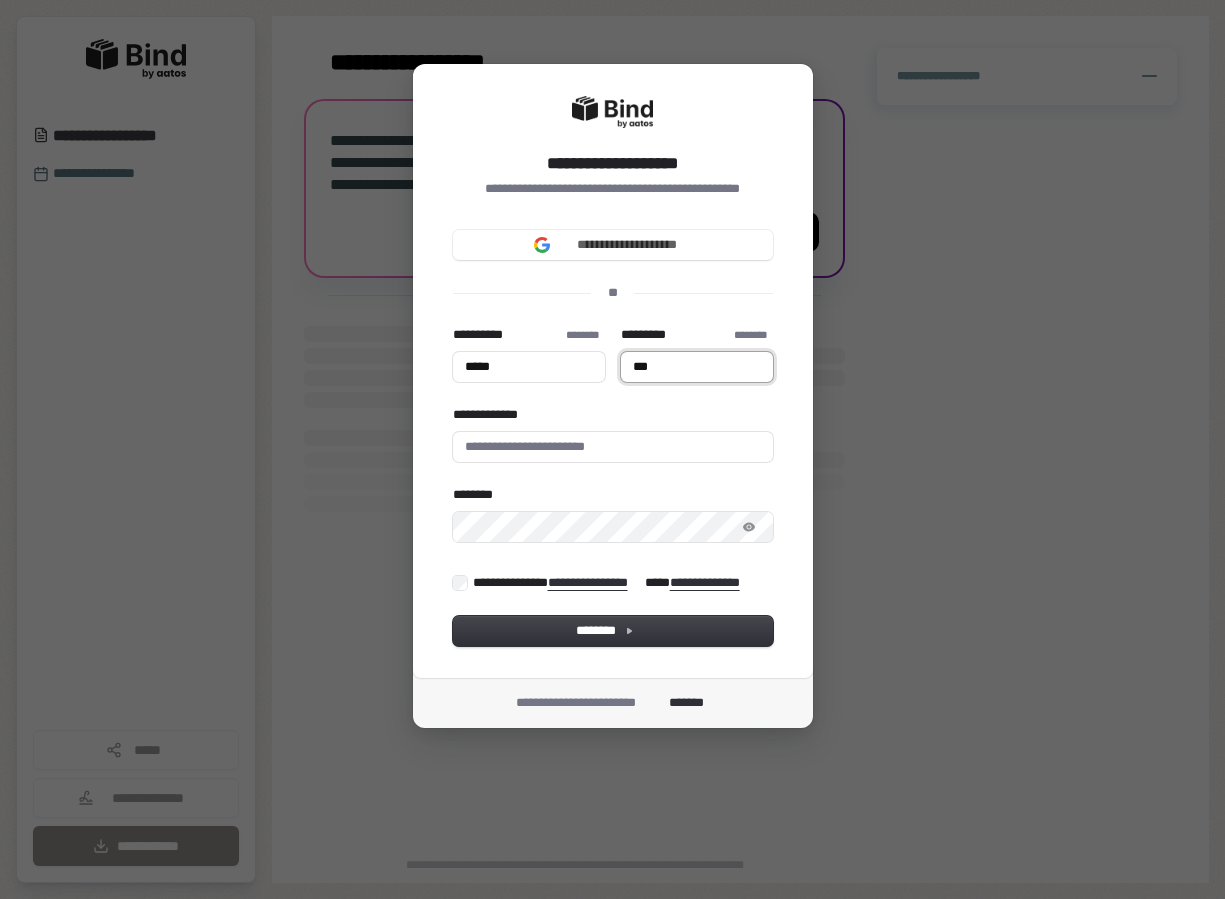 type on "*****" 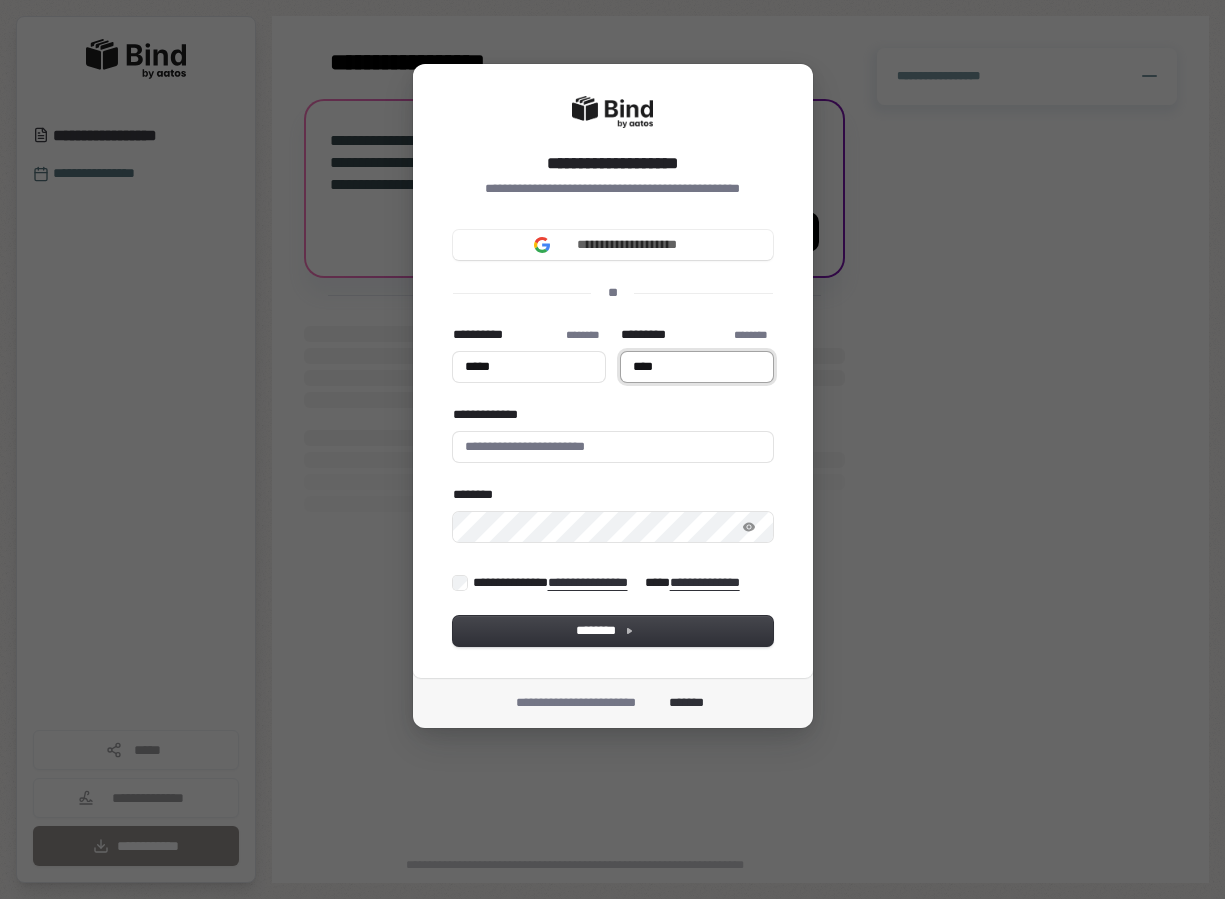 type on "*****" 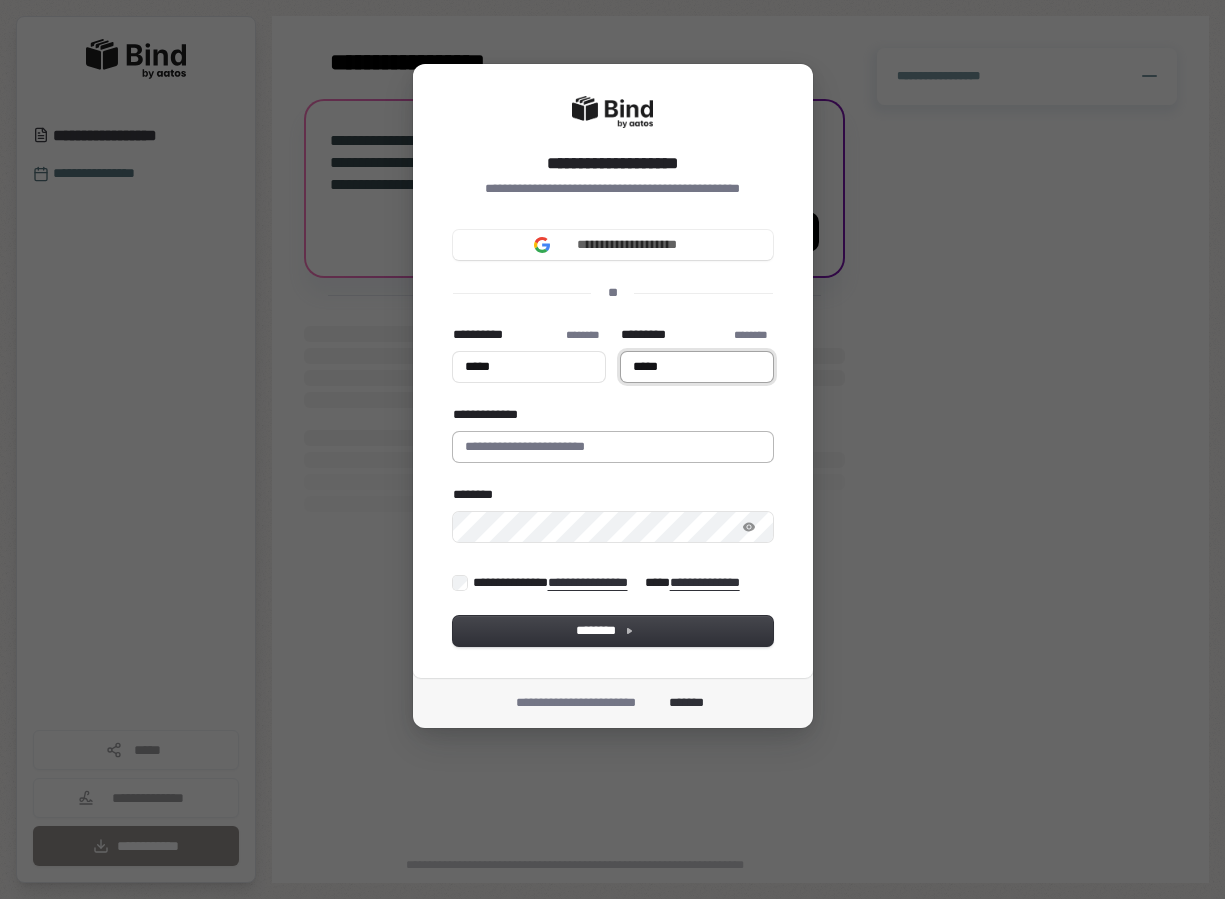 type on "*****" 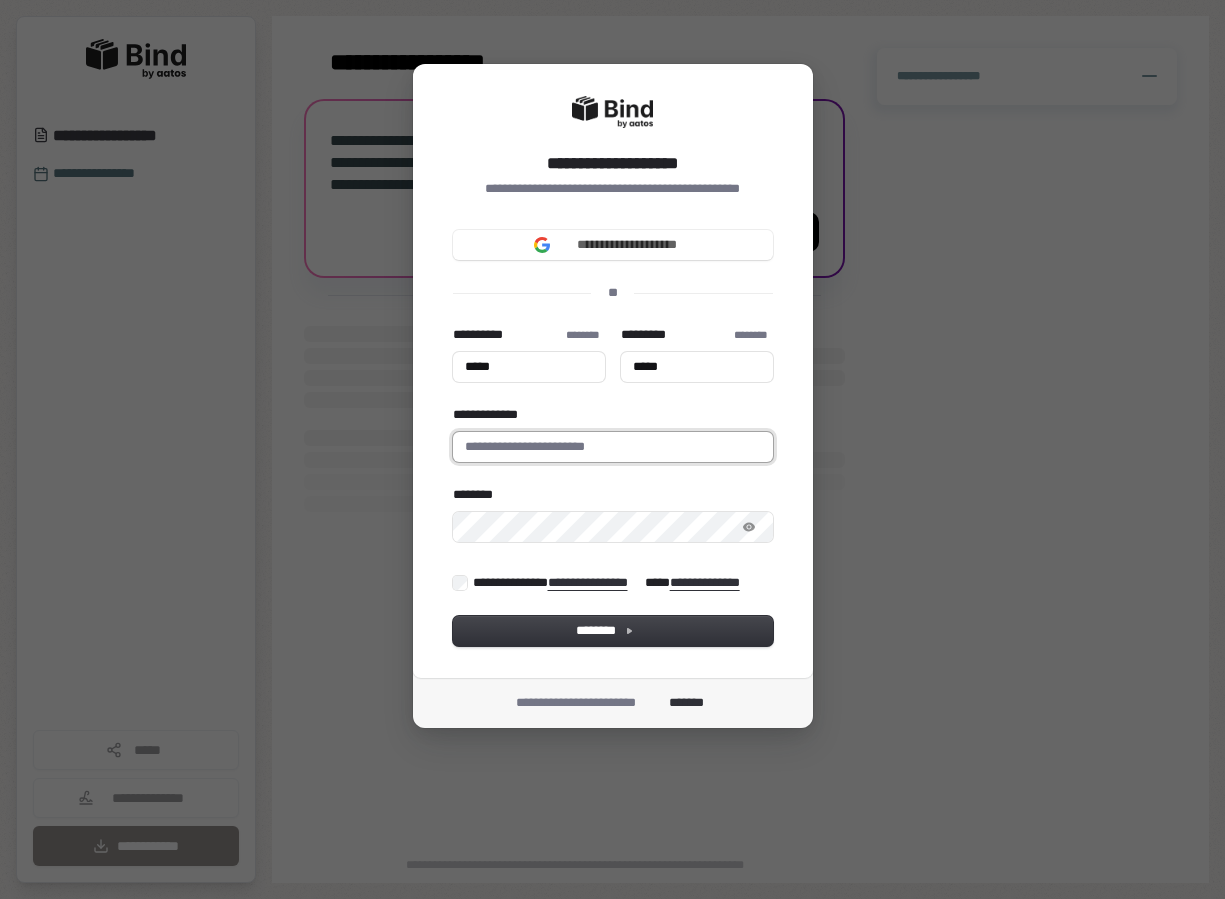 type on "*****" 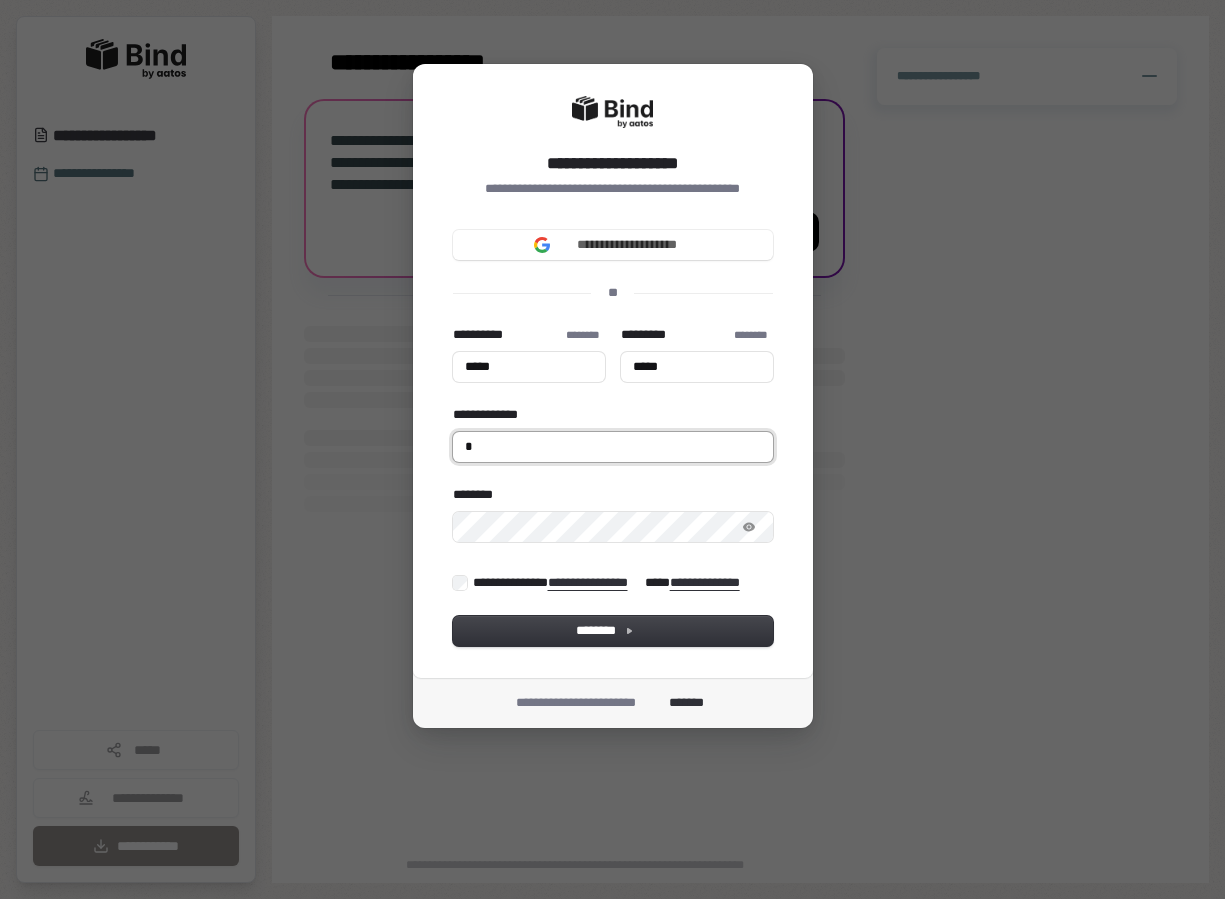type on "*****" 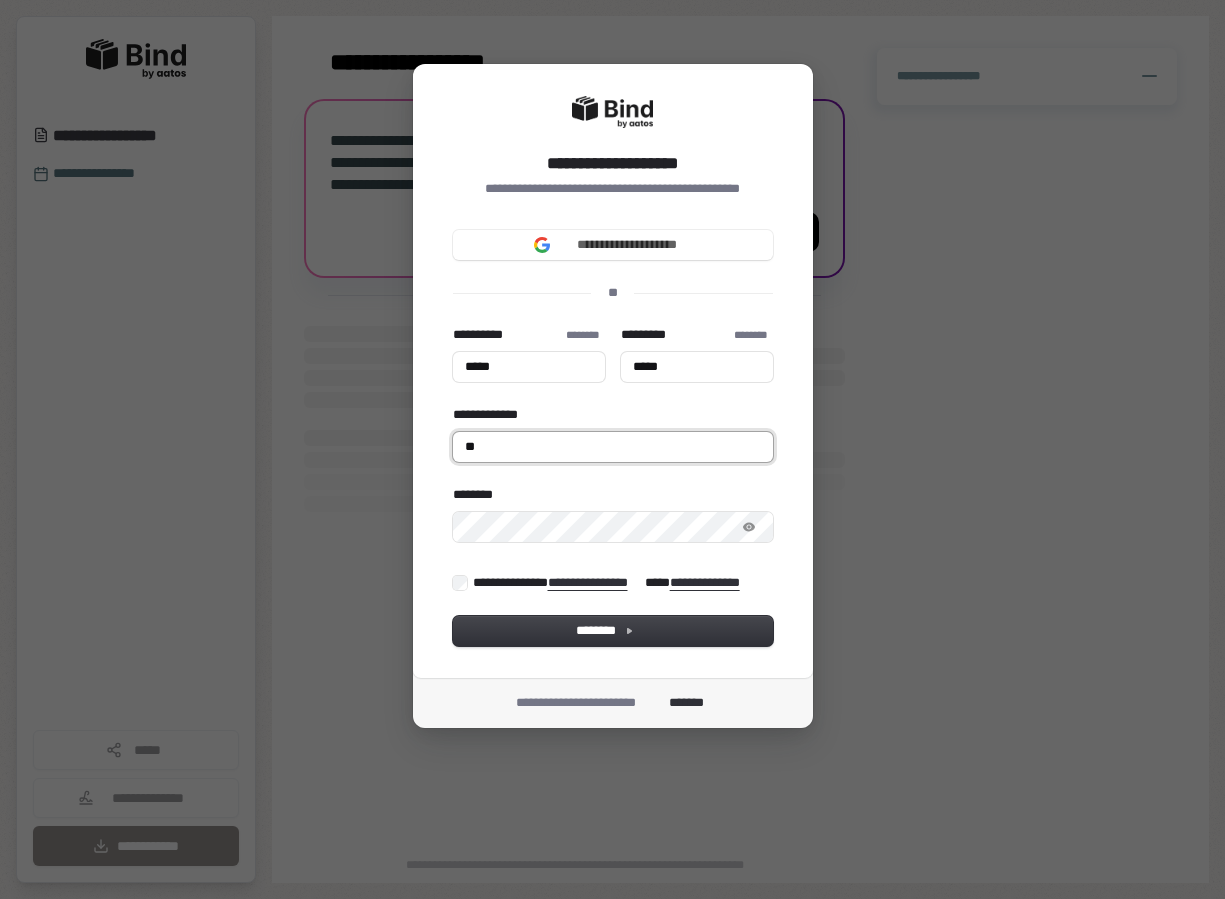 type on "*****" 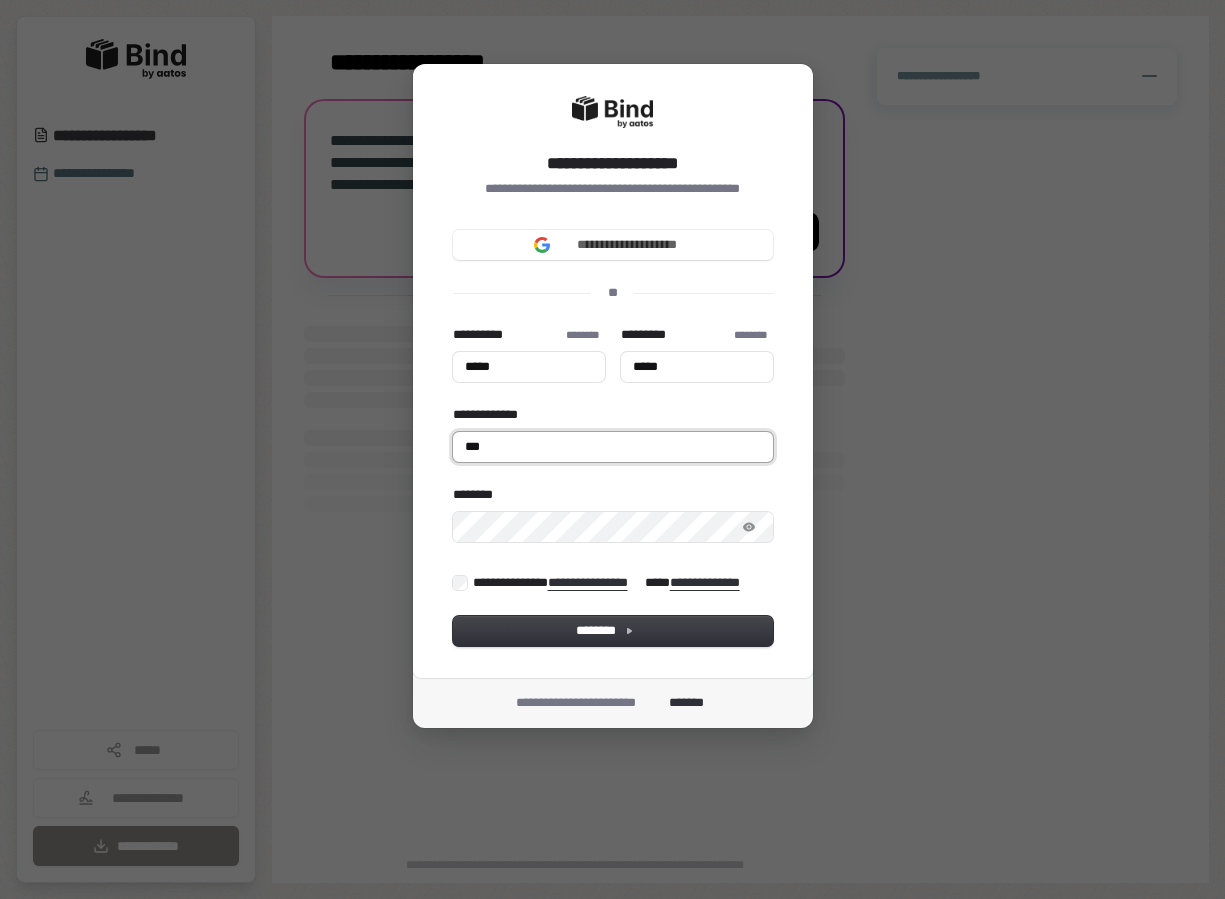 type on "*****" 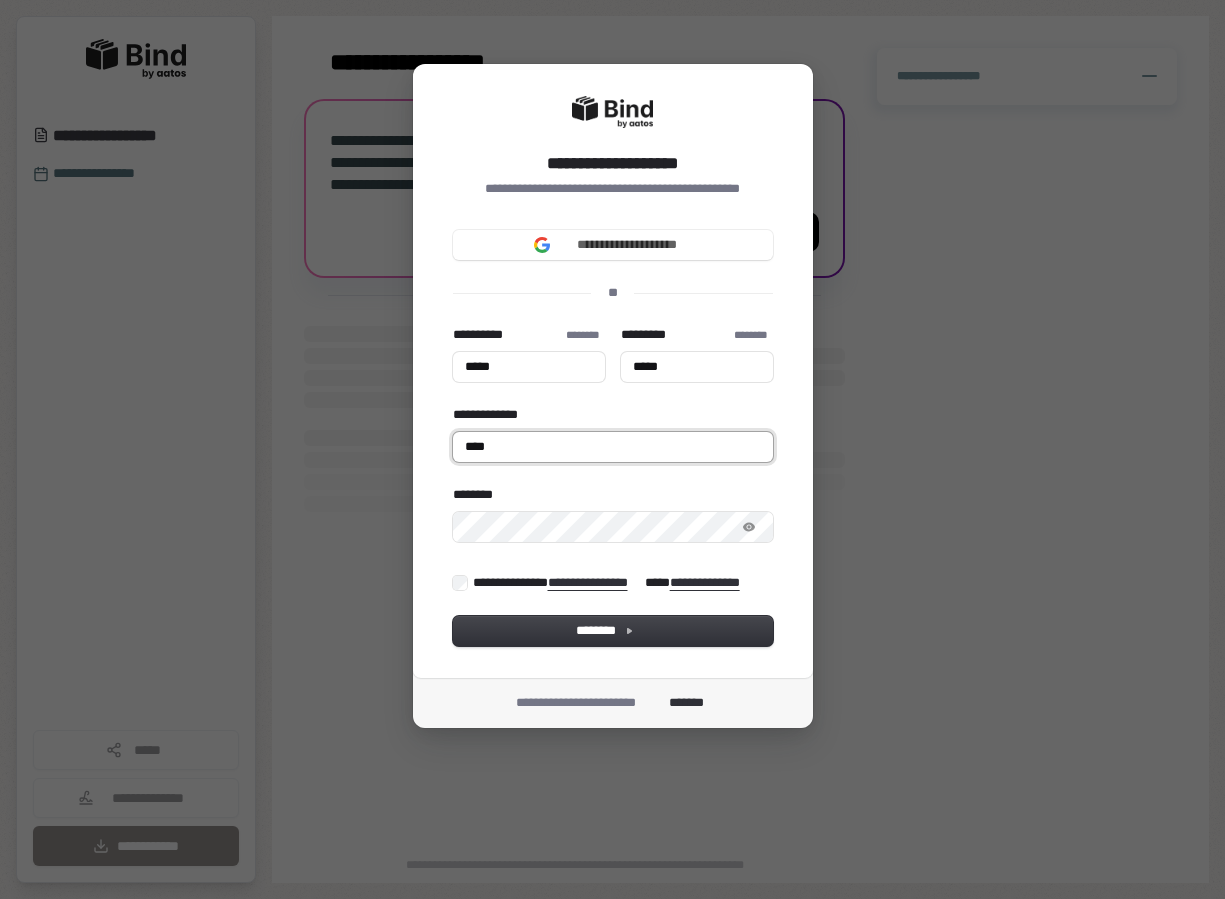 type on "*****" 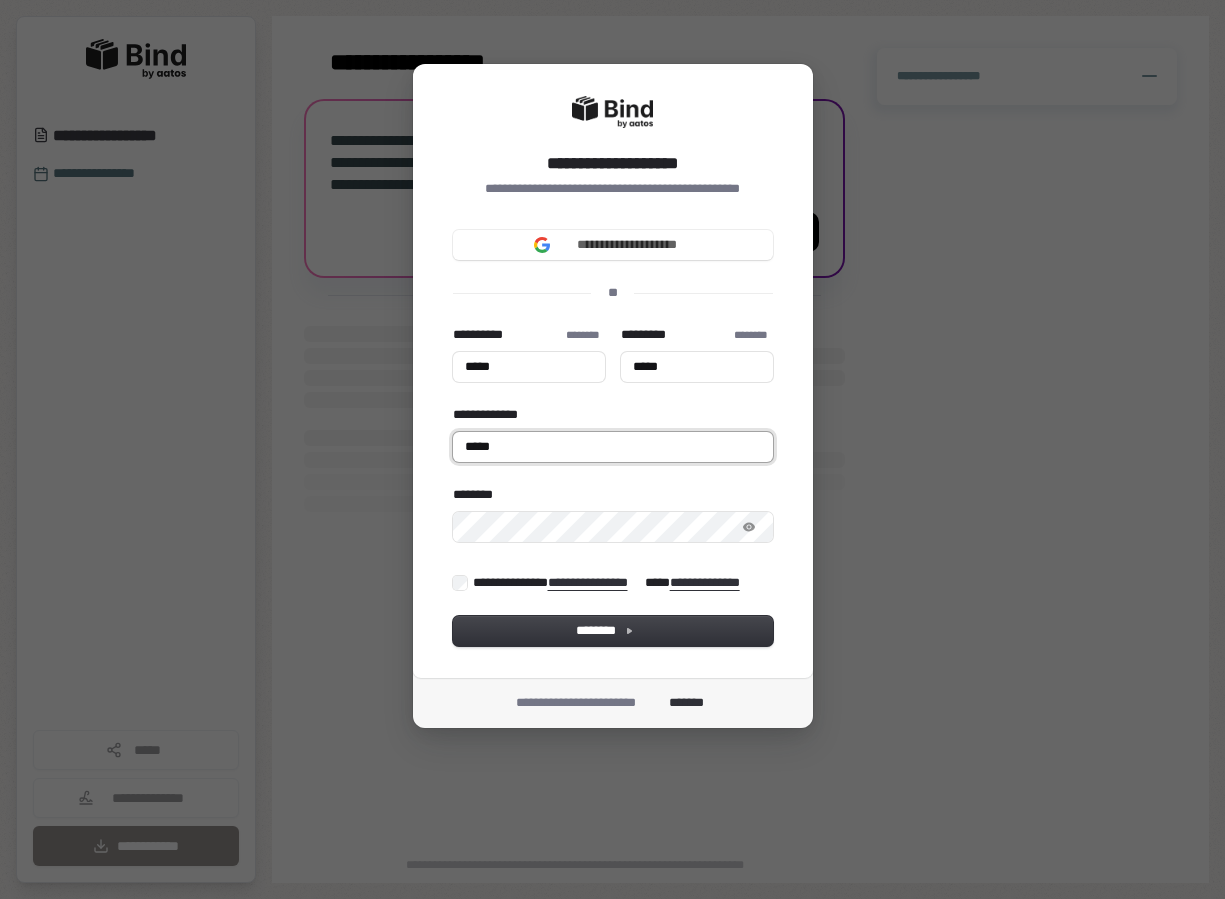 type on "*****" 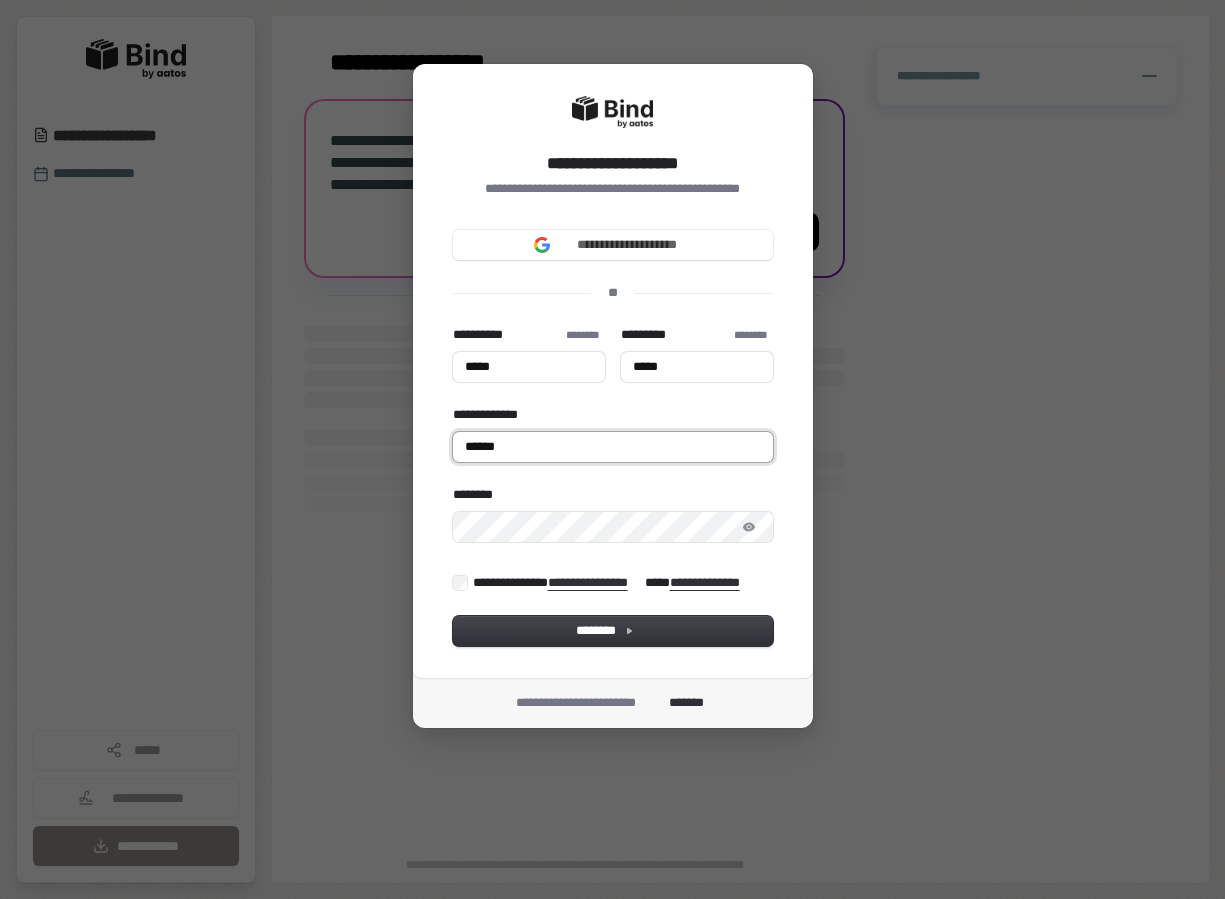 type on "*******" 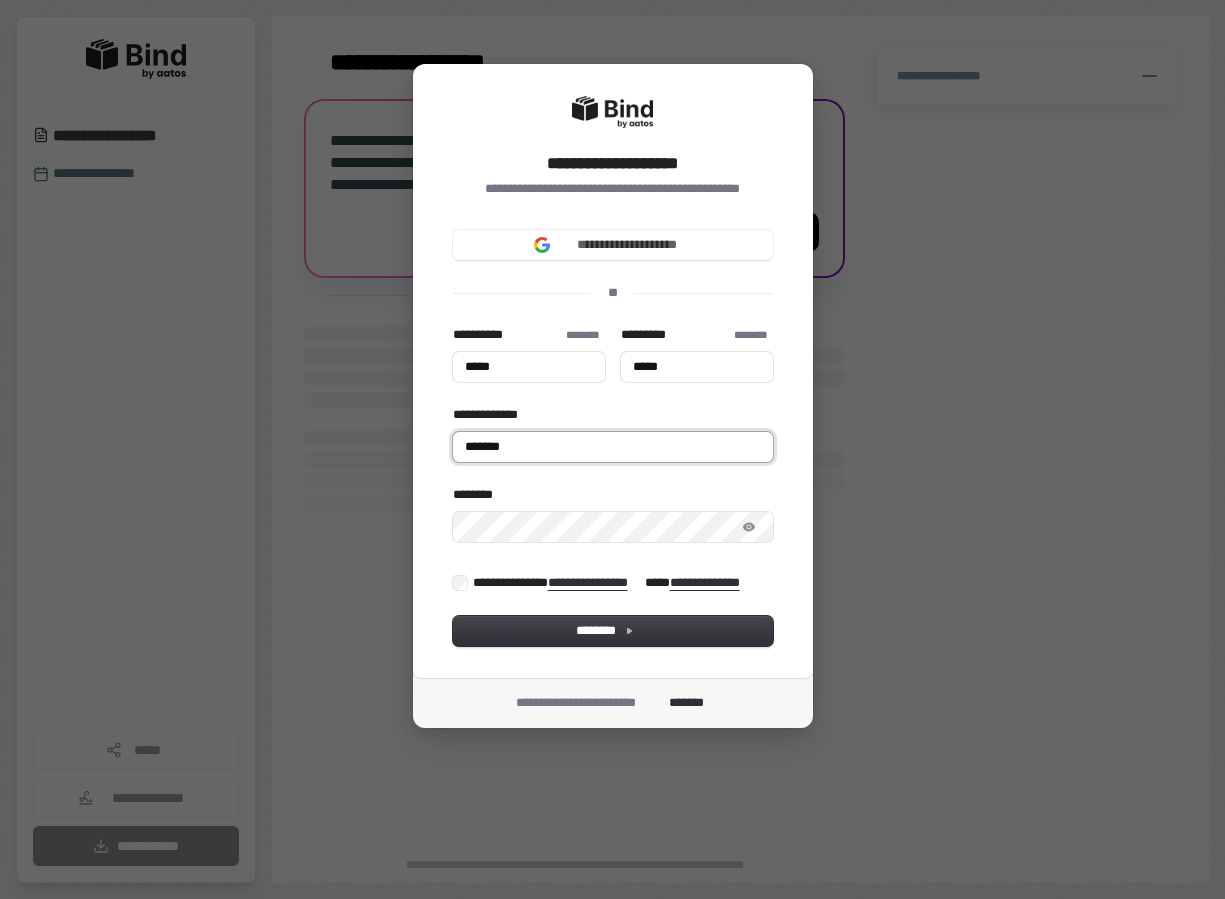 type on "*****" 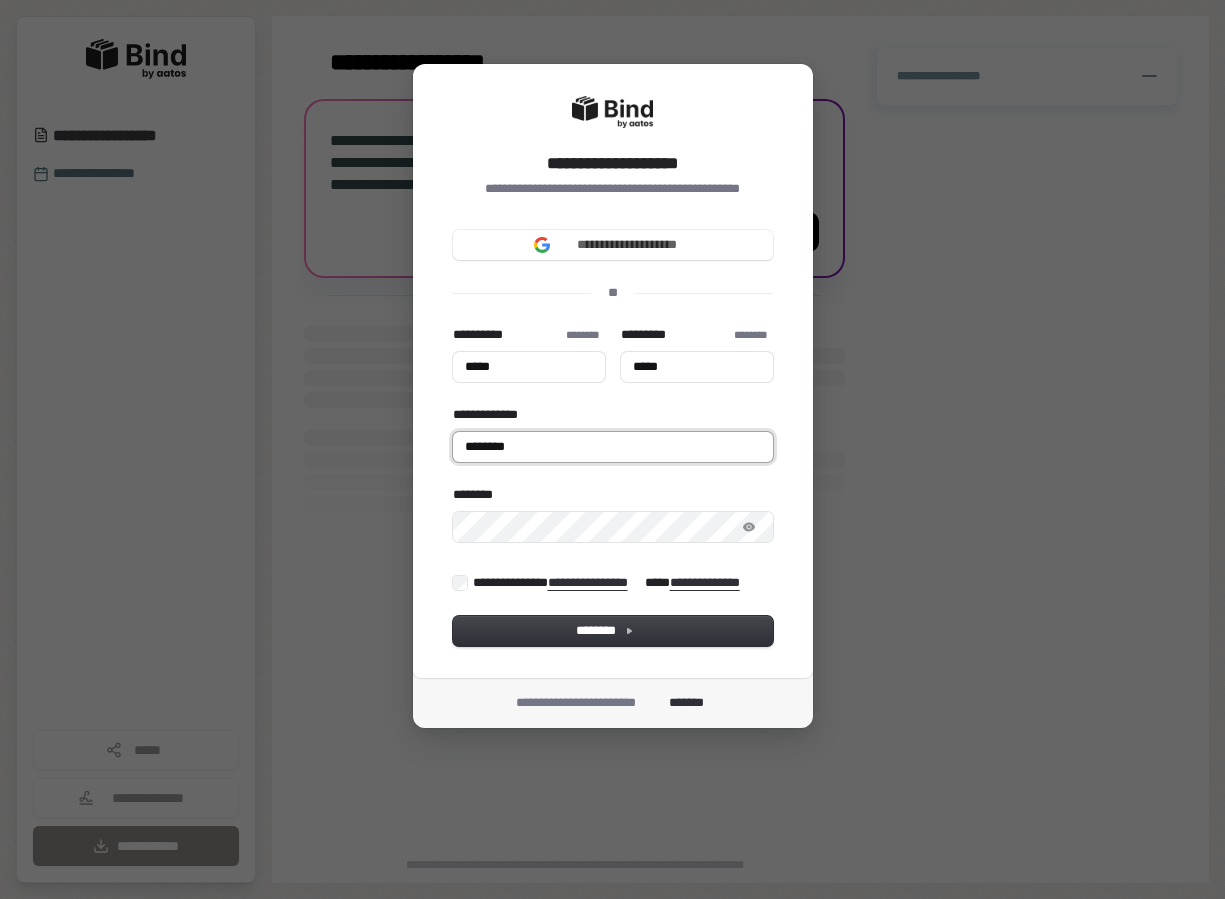 type on "*****" 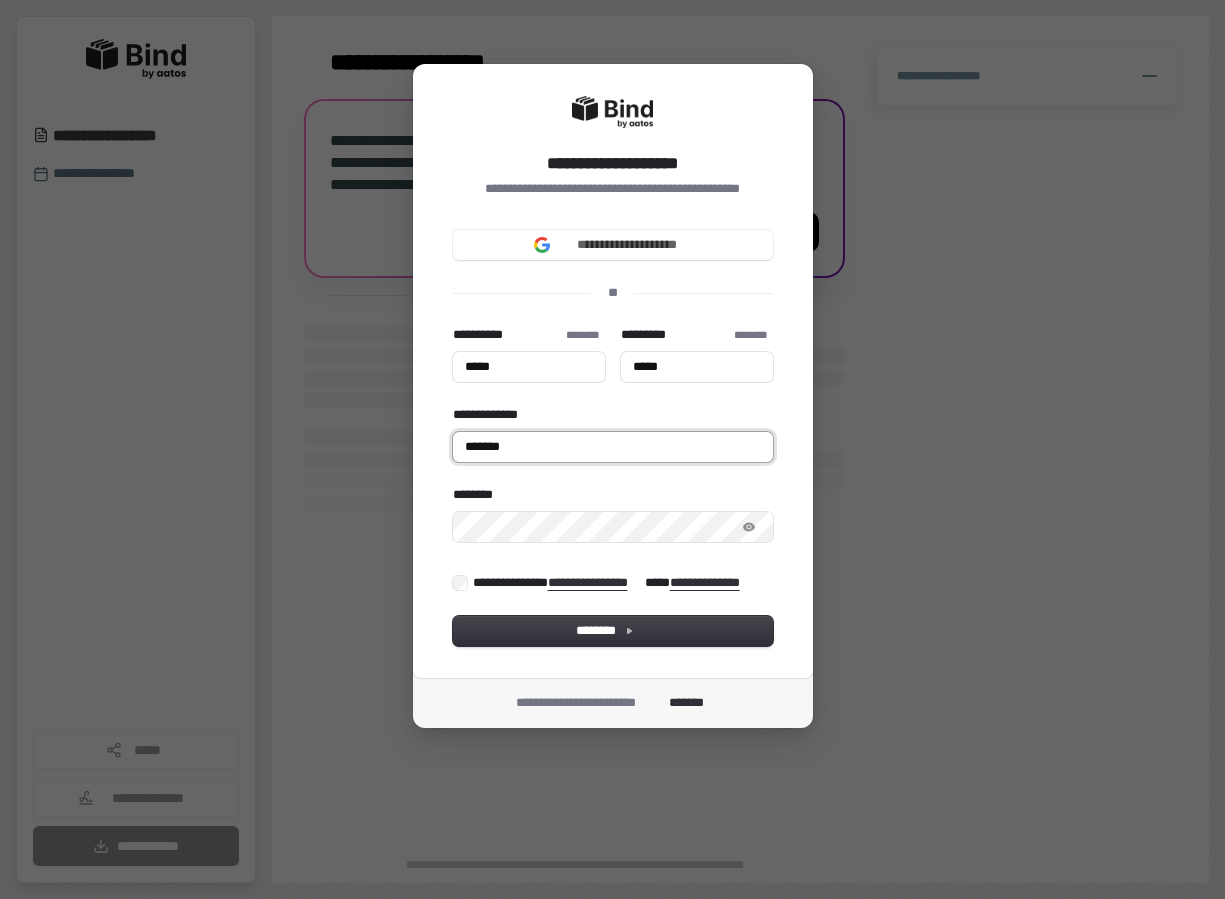 type on "*****" 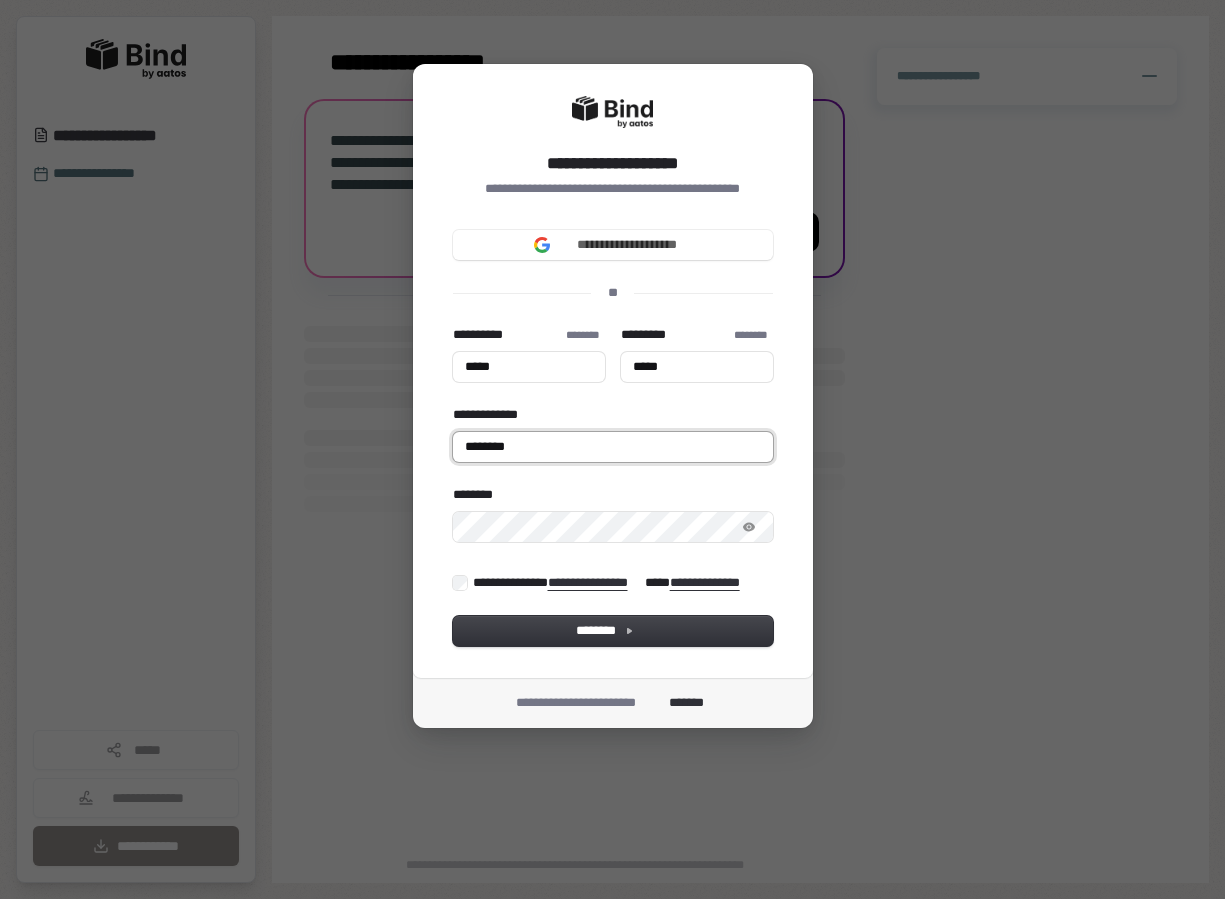 type on "*****" 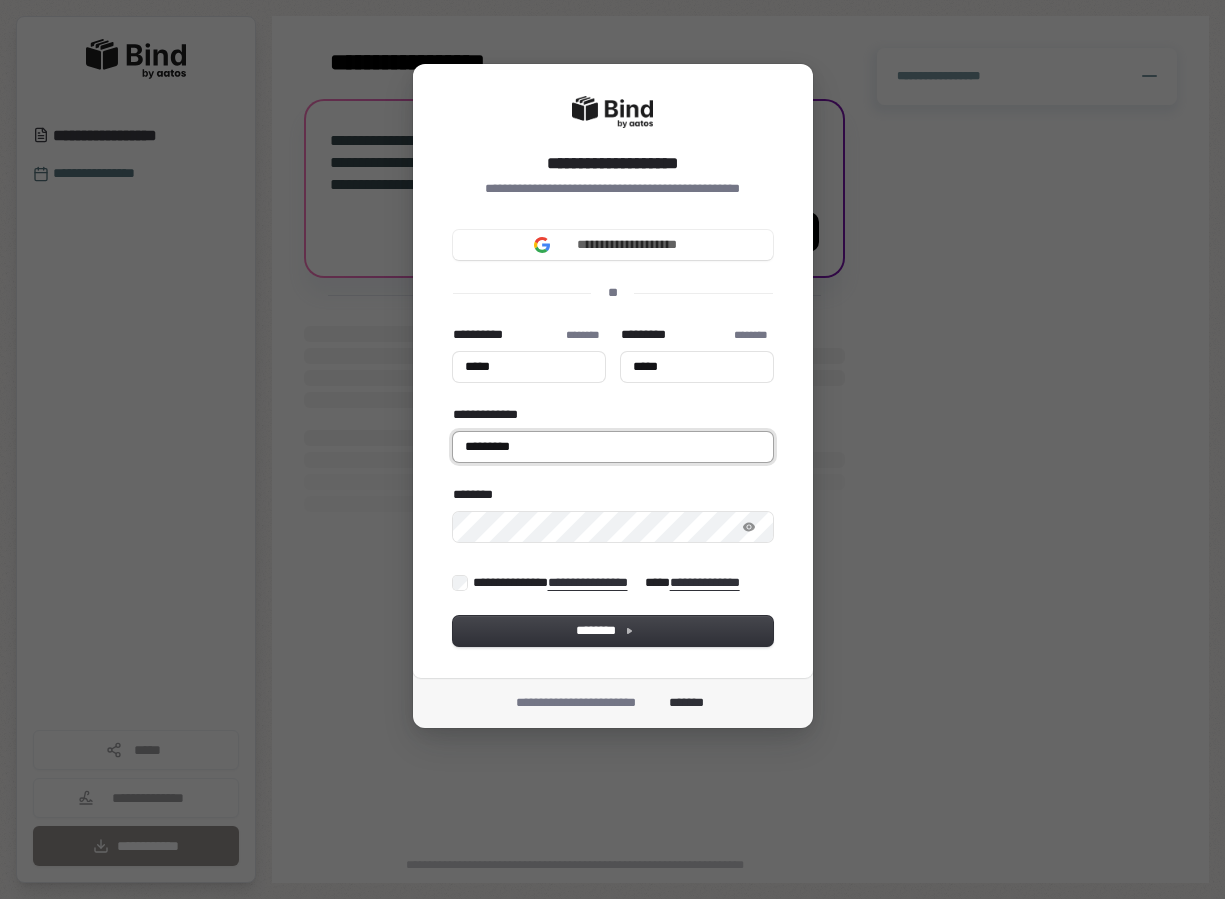type on "**********" 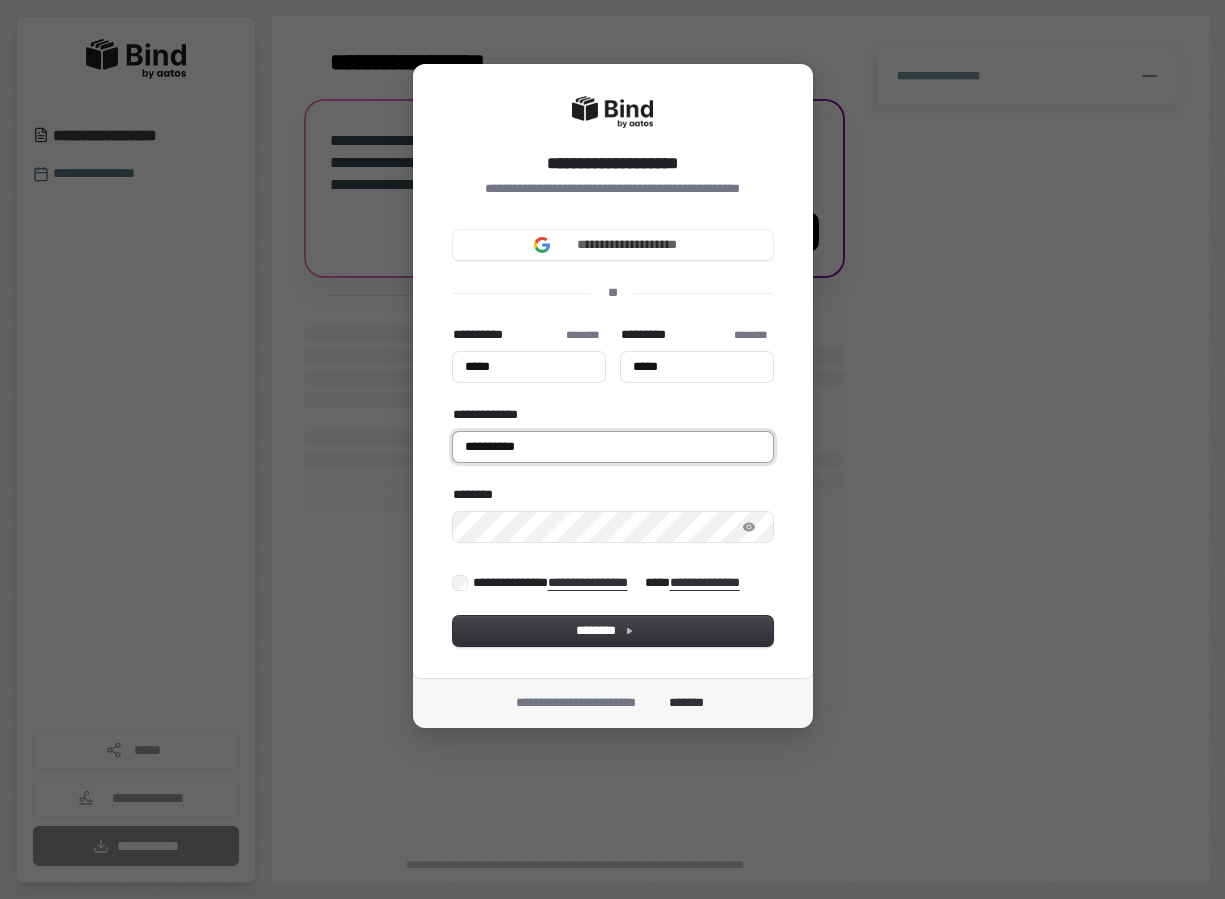 type on "*****" 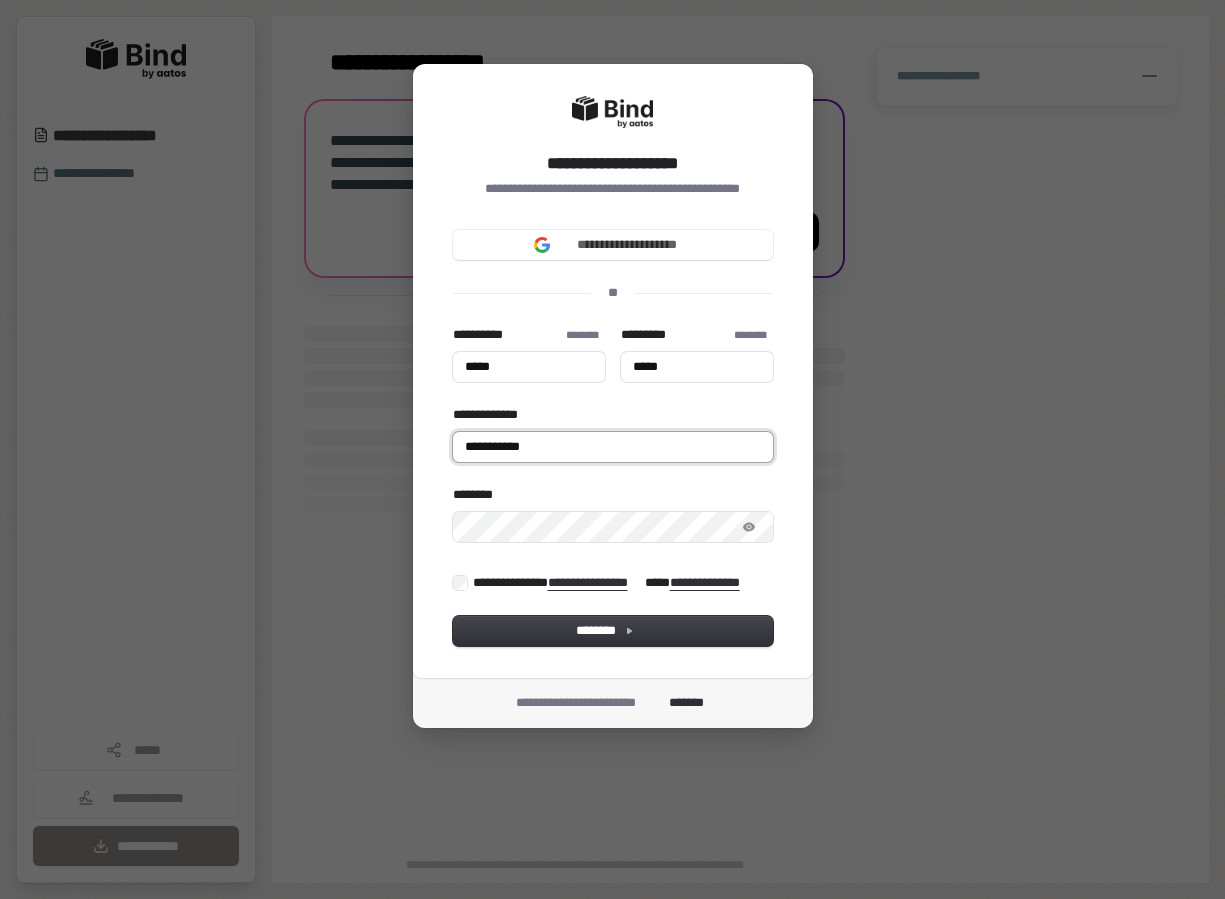 type on "*****" 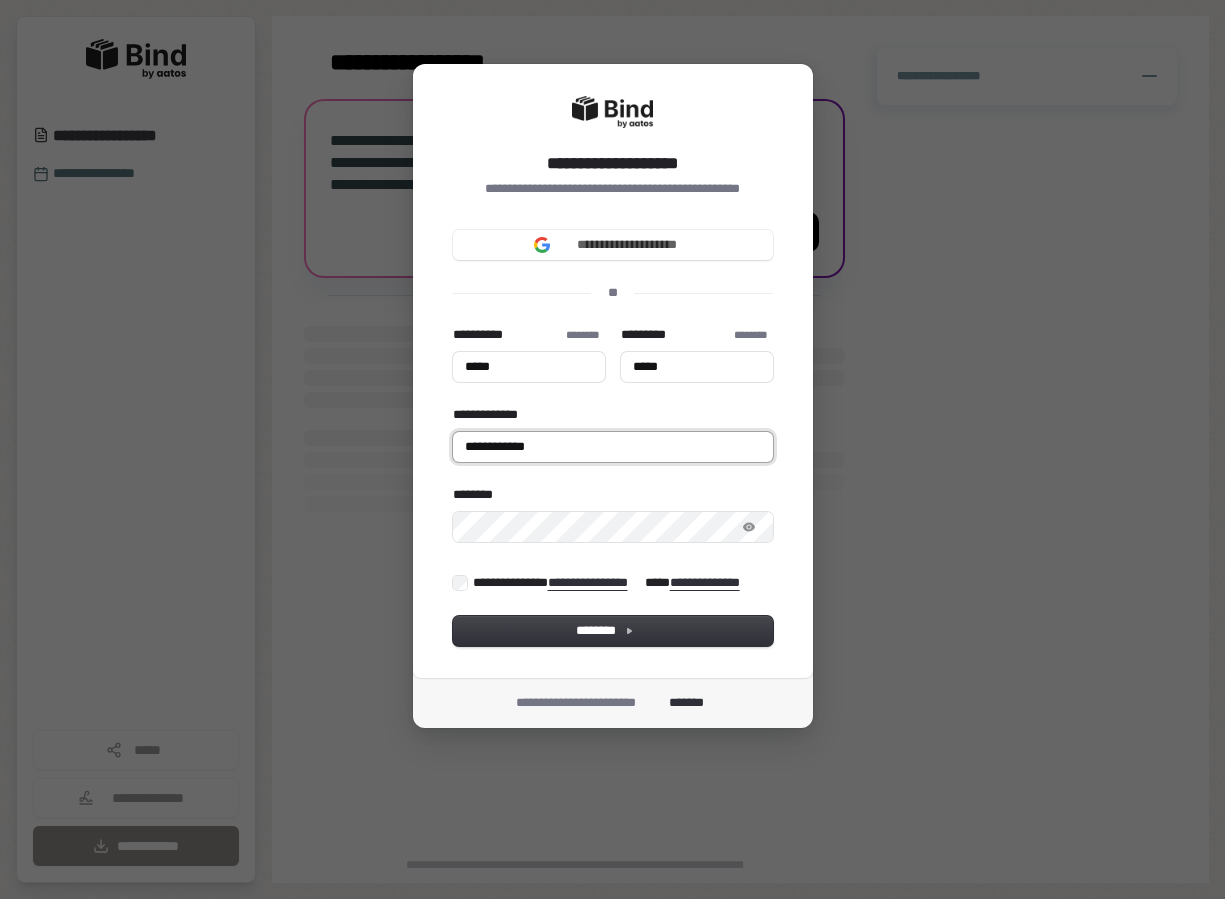 type on "*****" 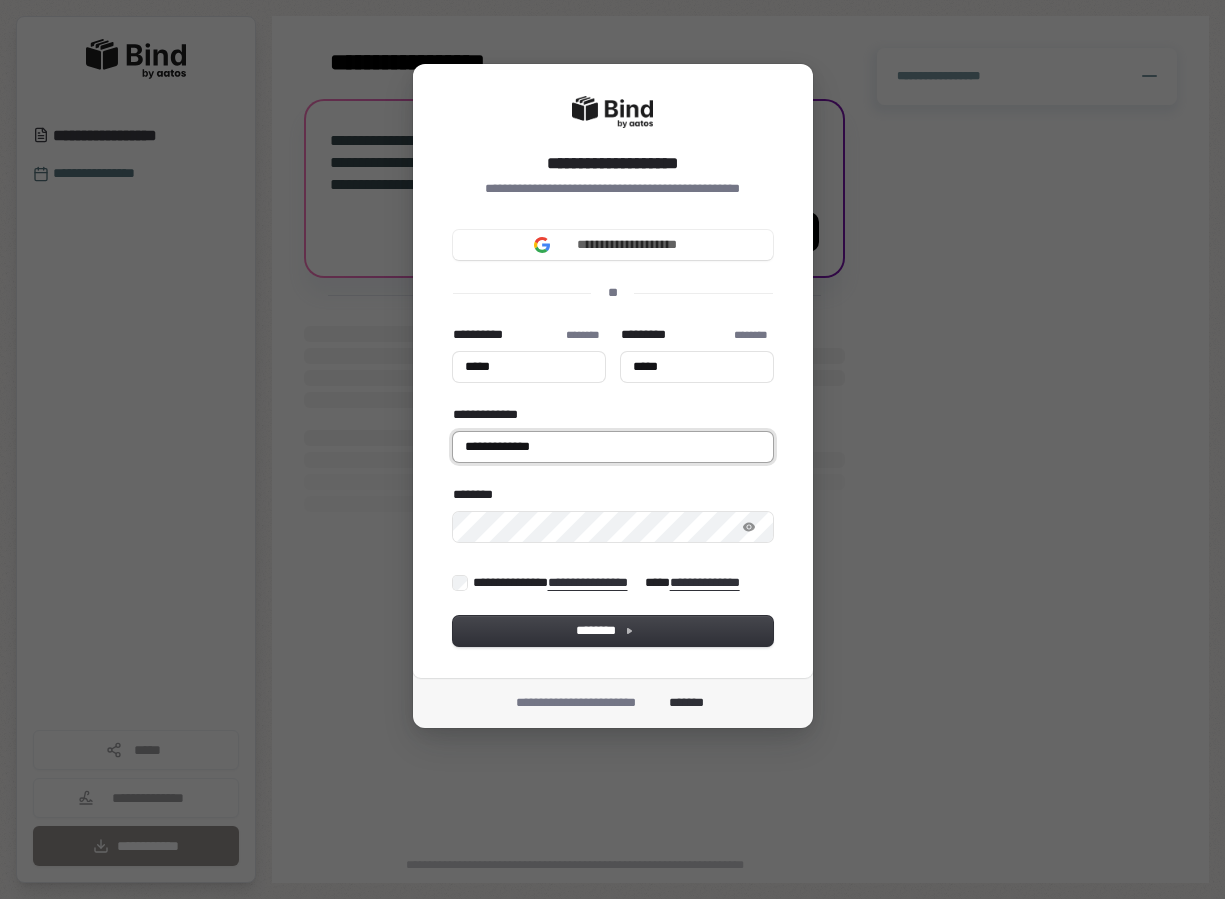 type on "*****" 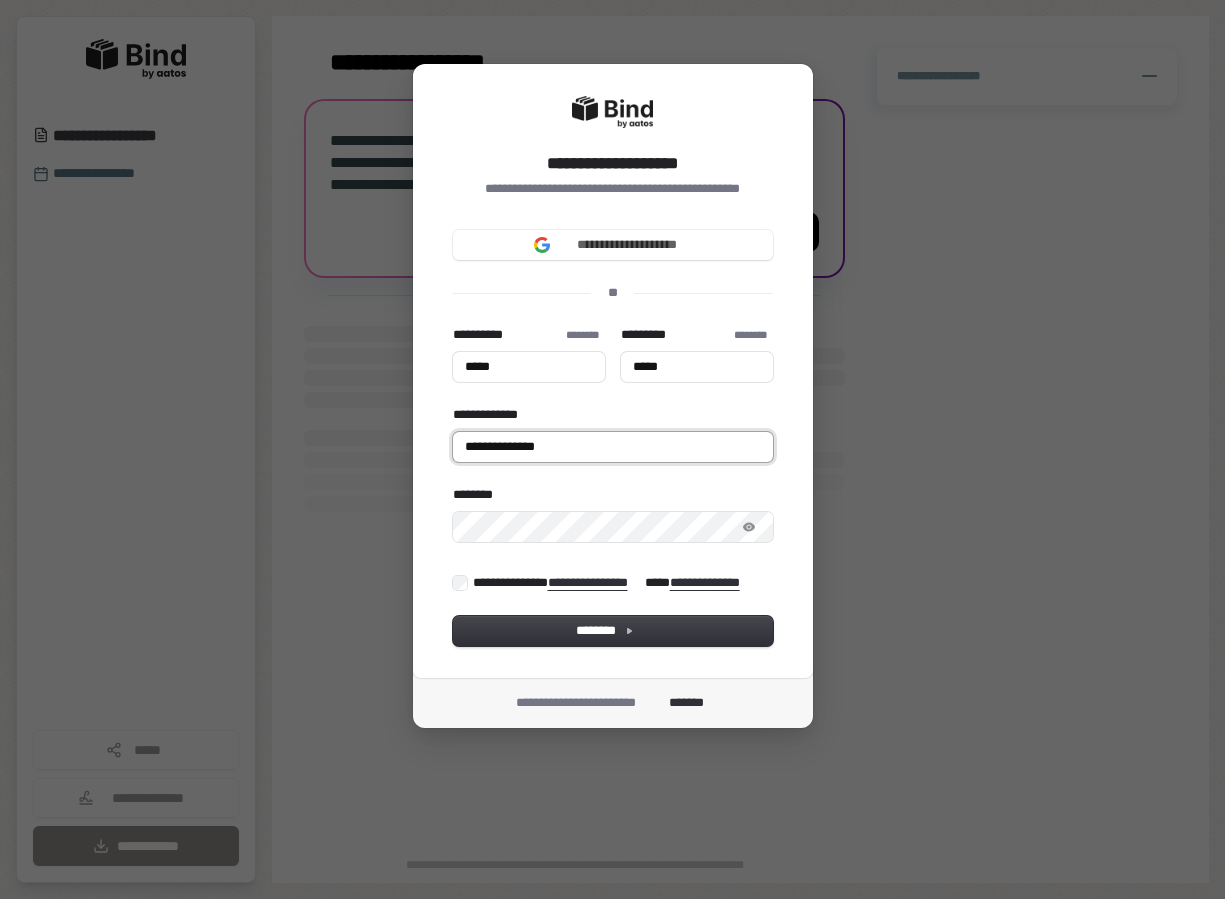 type on "*****" 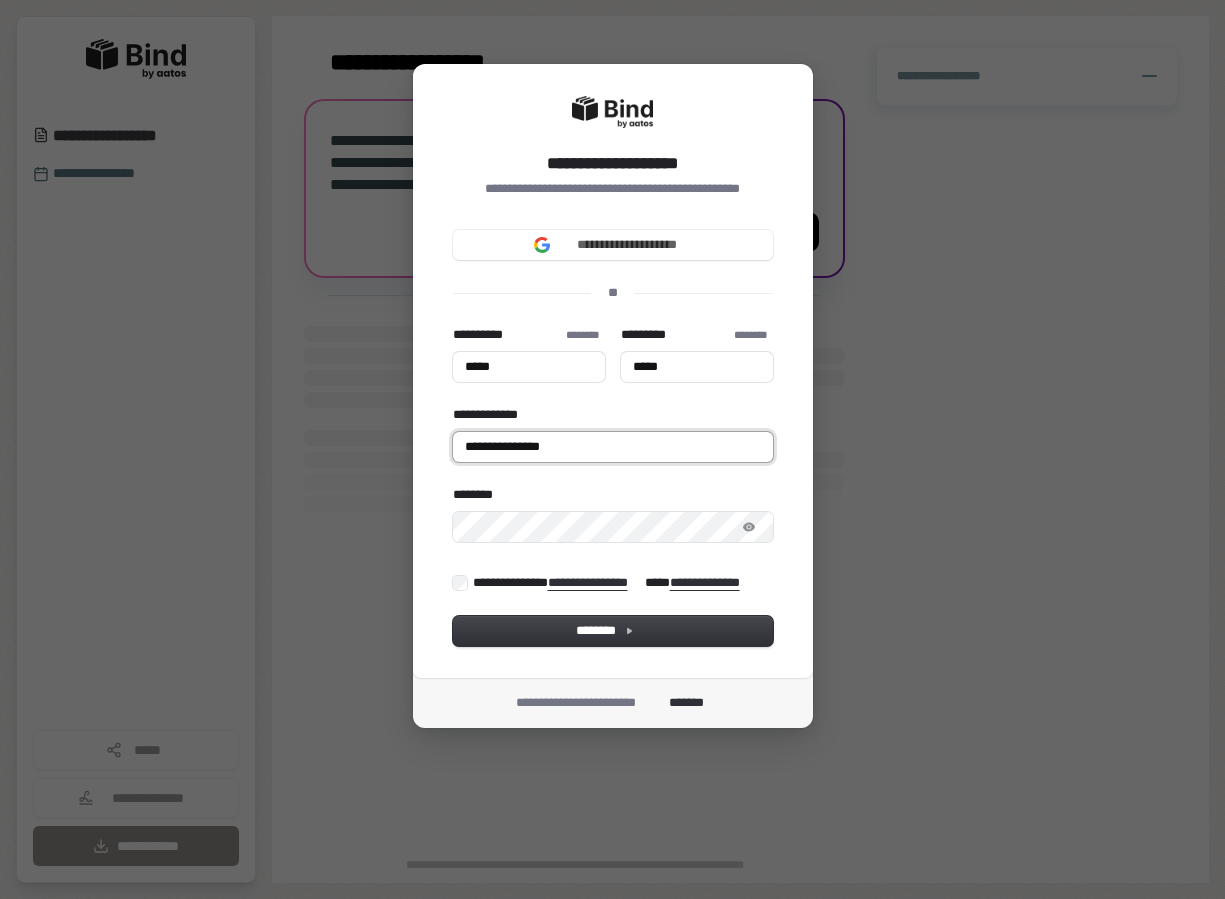 type on "**********" 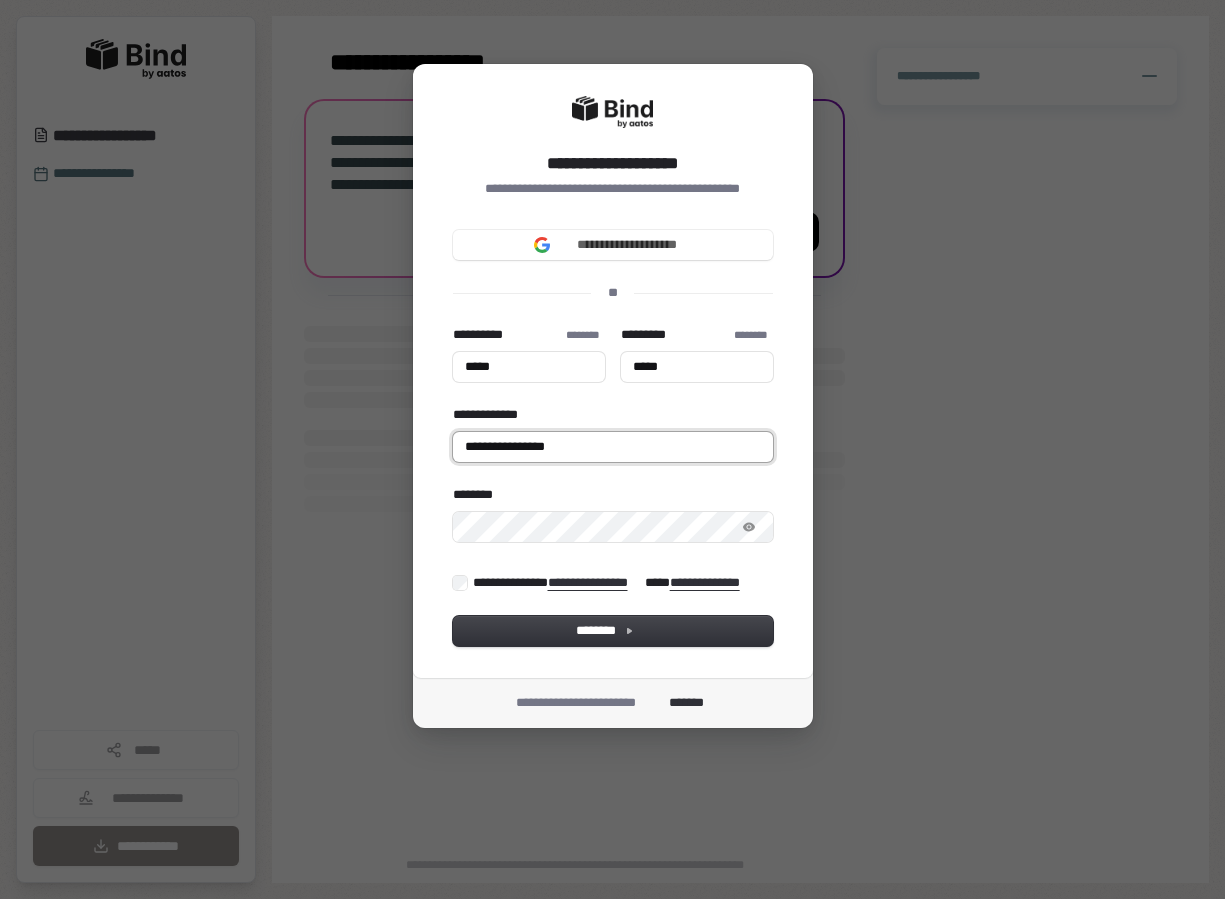 type on "*****" 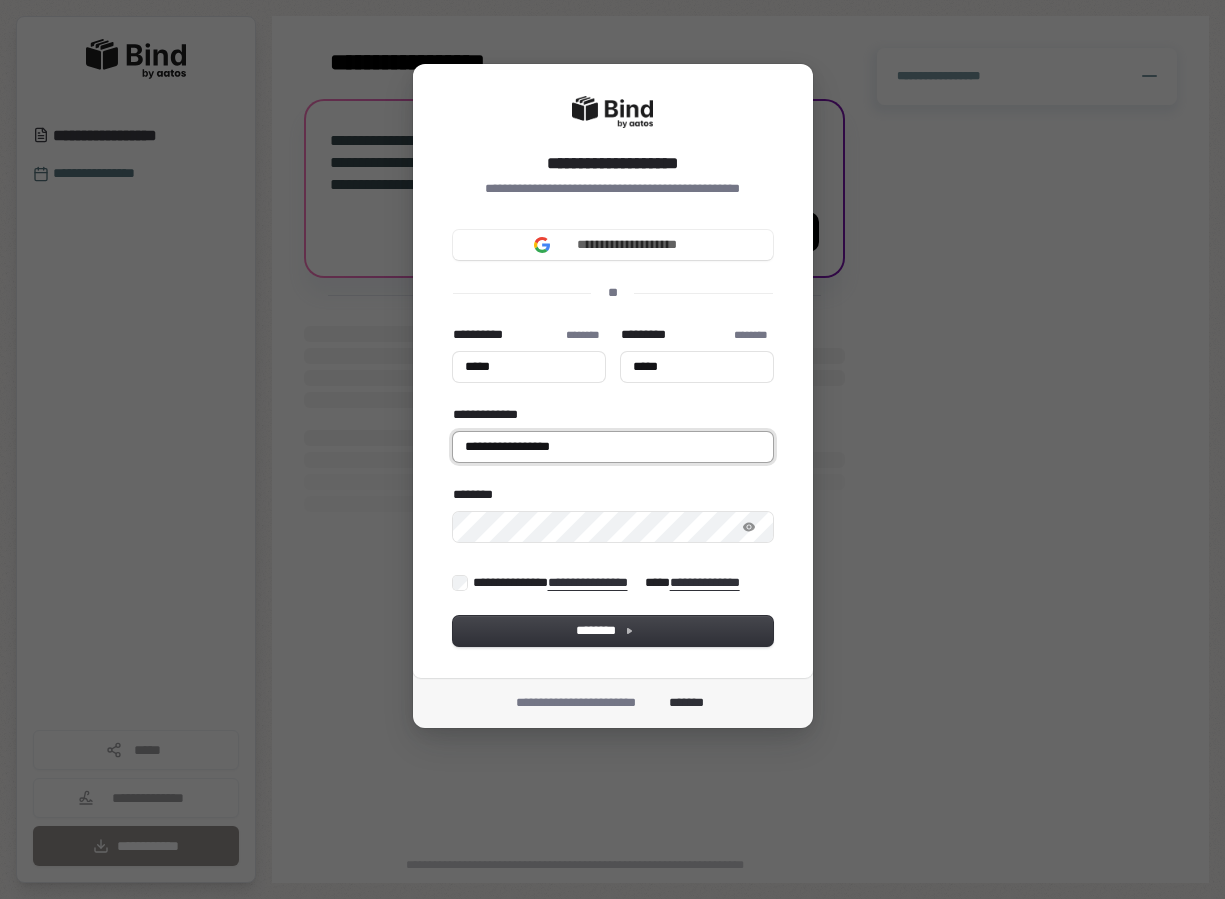 type on "**********" 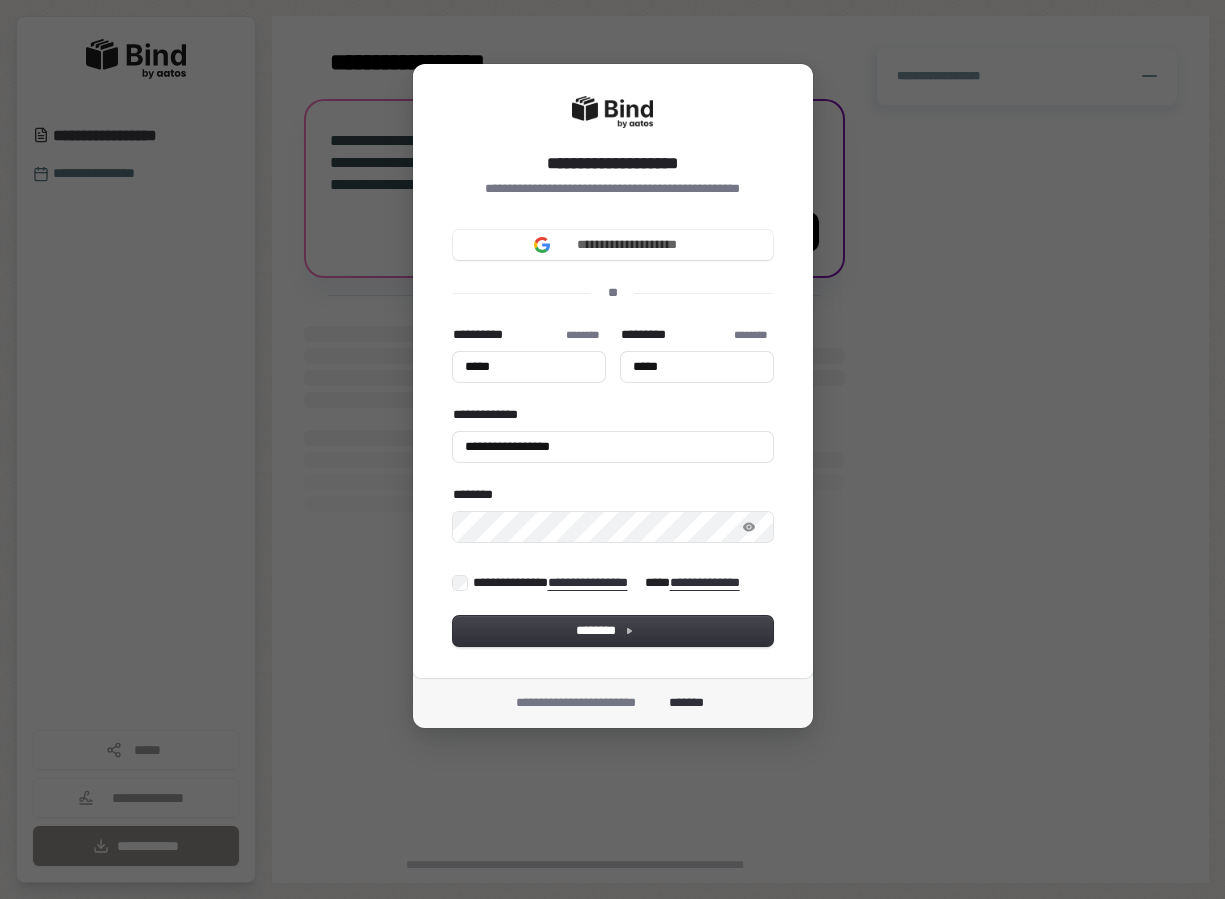 type on "*****" 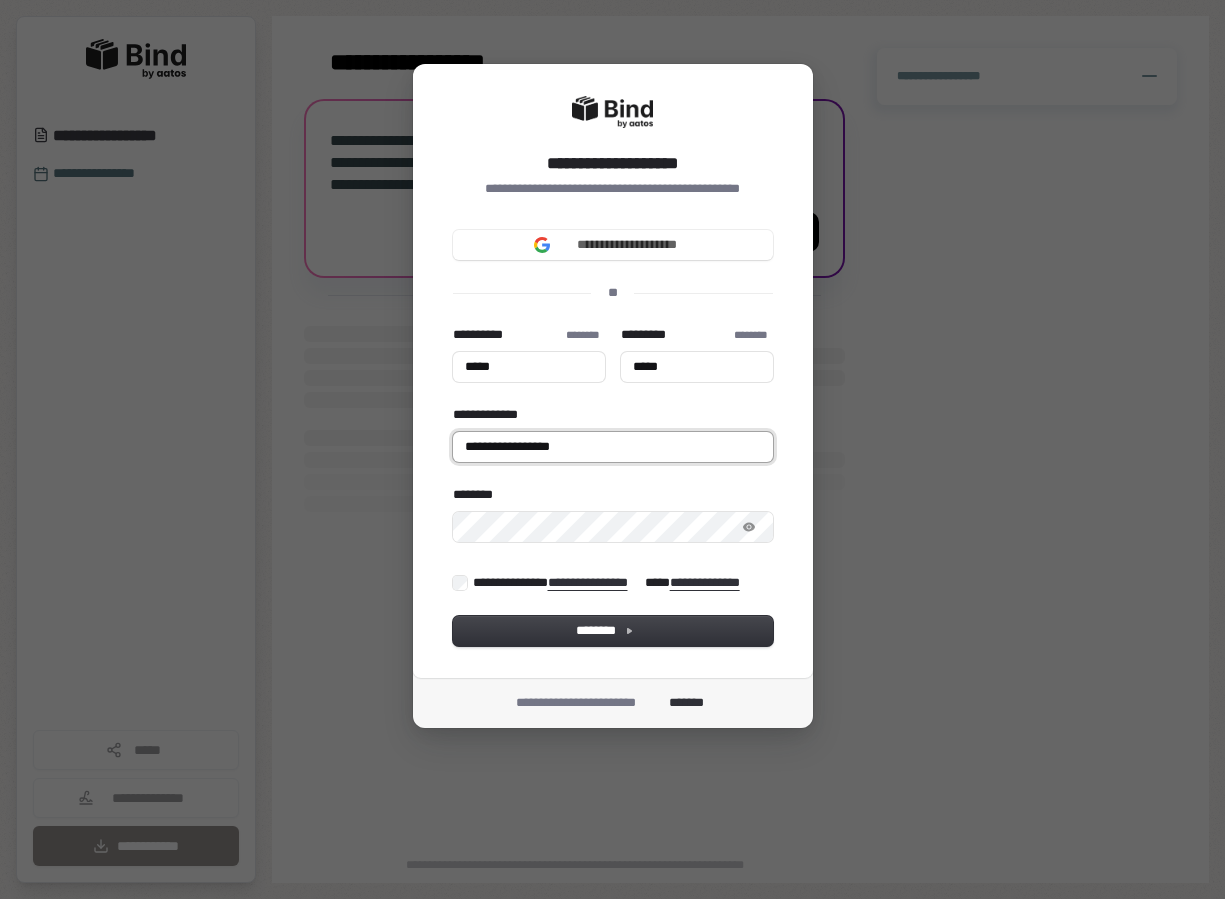 type on "*****" 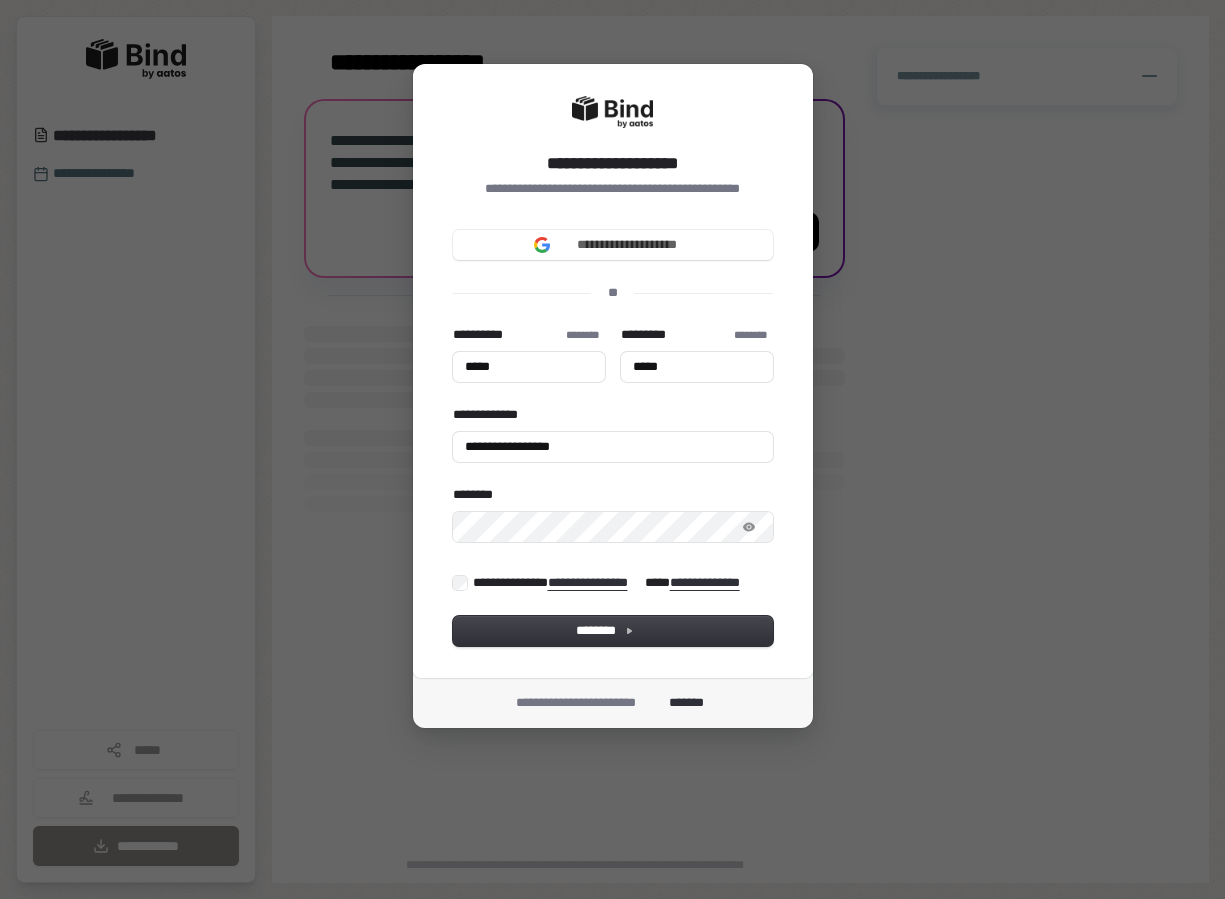 type on "*****" 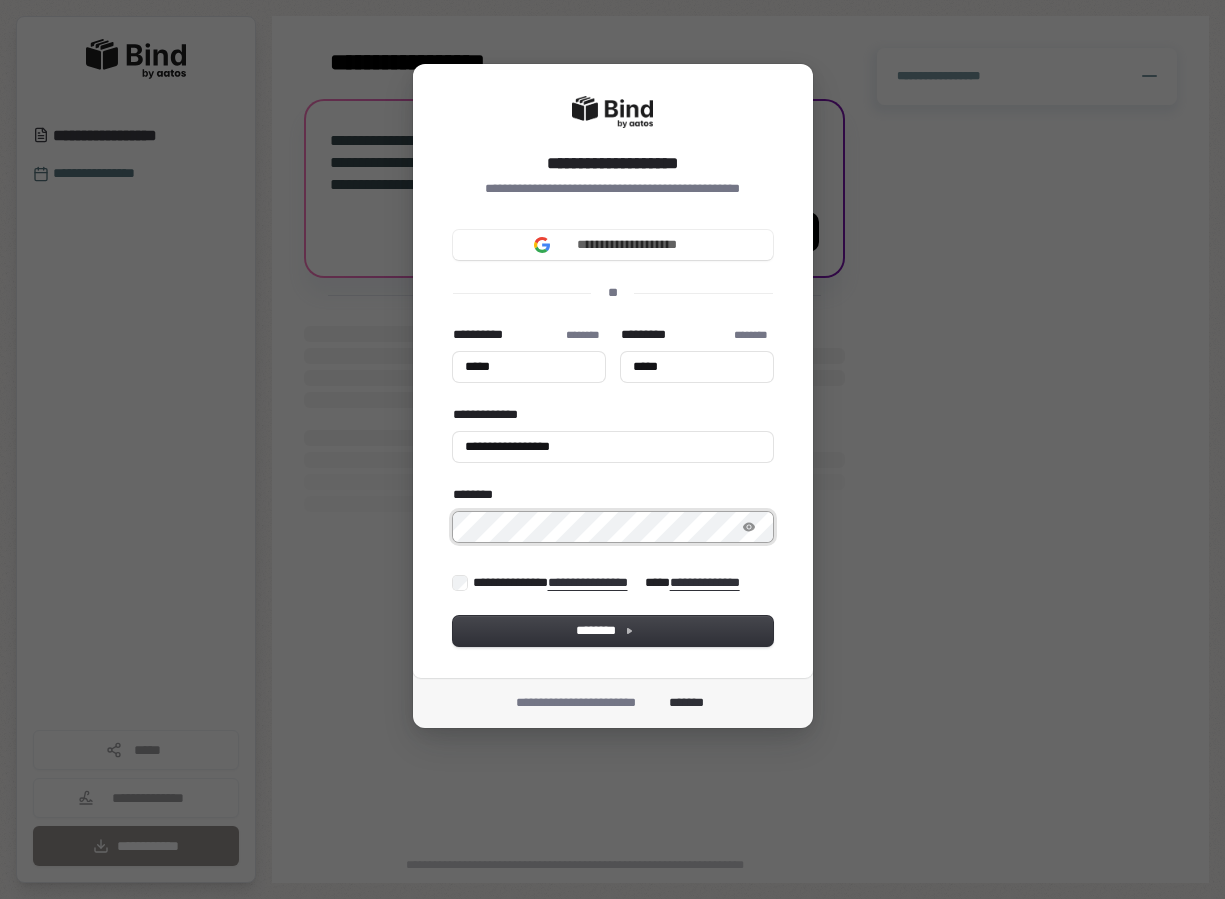 type on "*****" 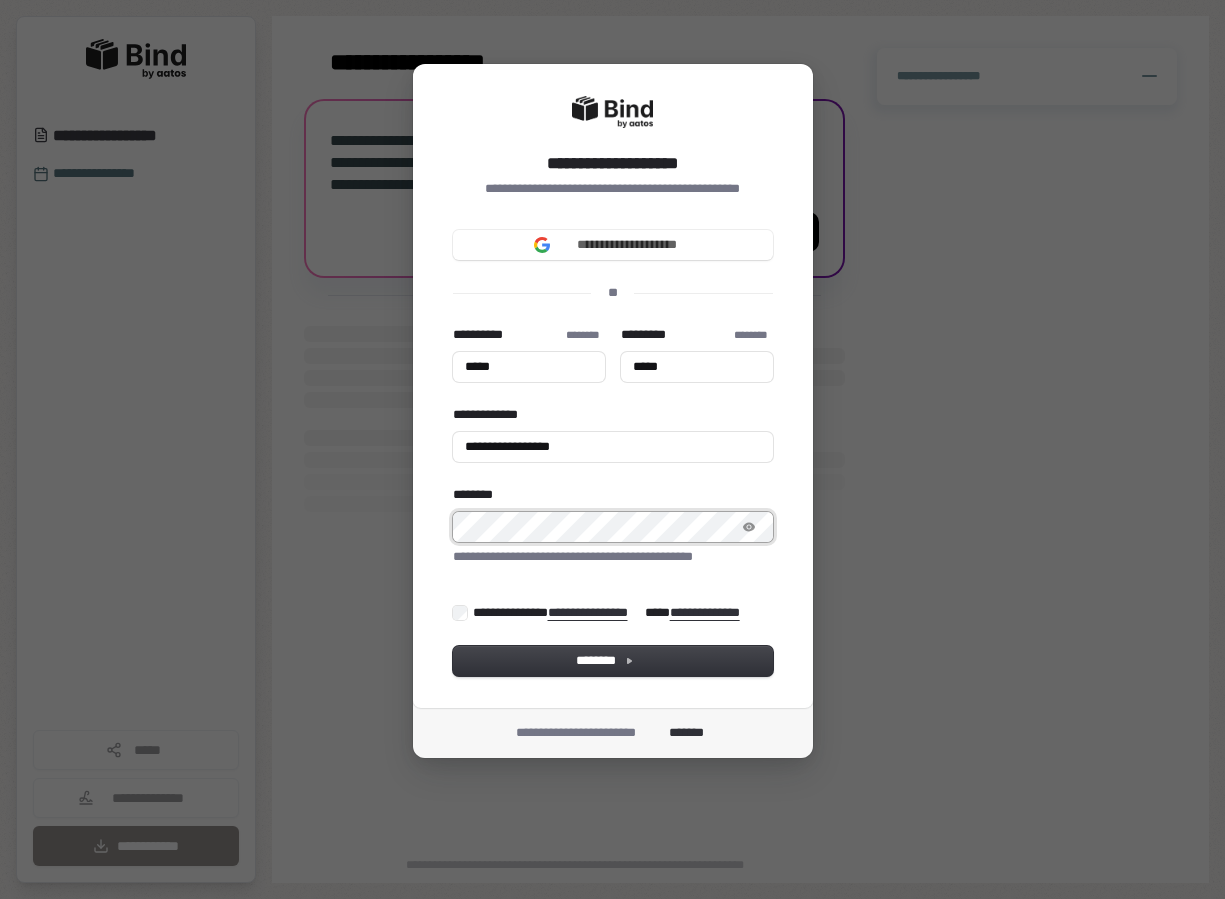 type on "*****" 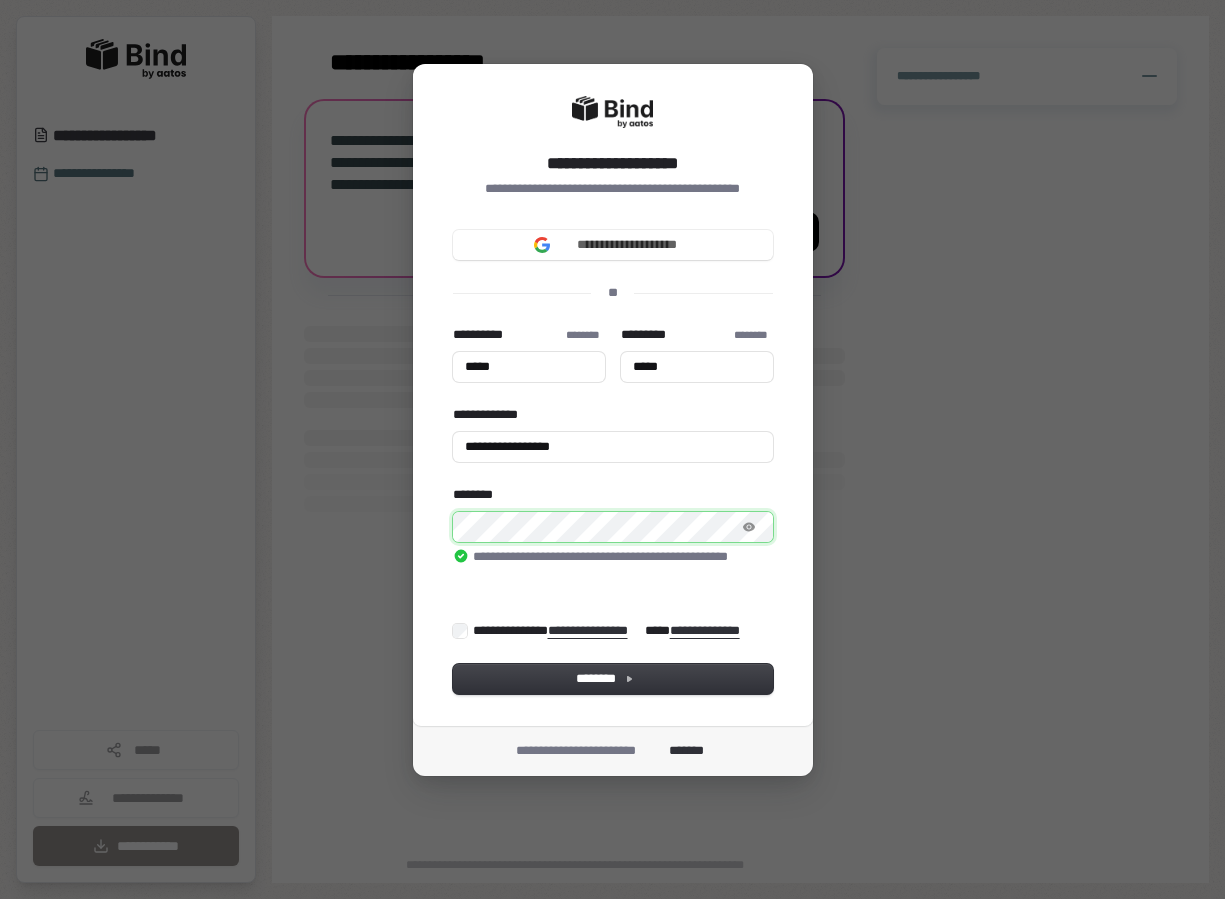 type on "*****" 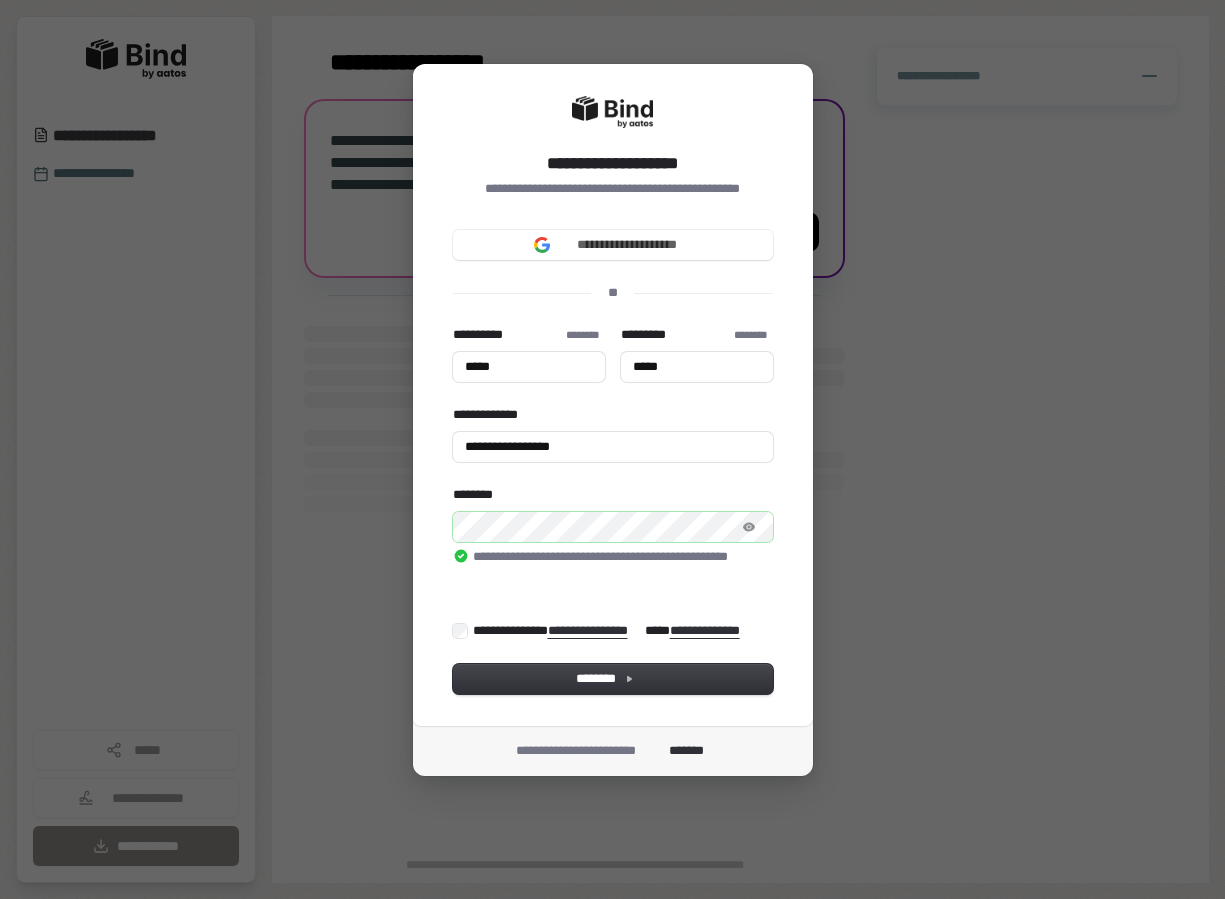 type on "*****" 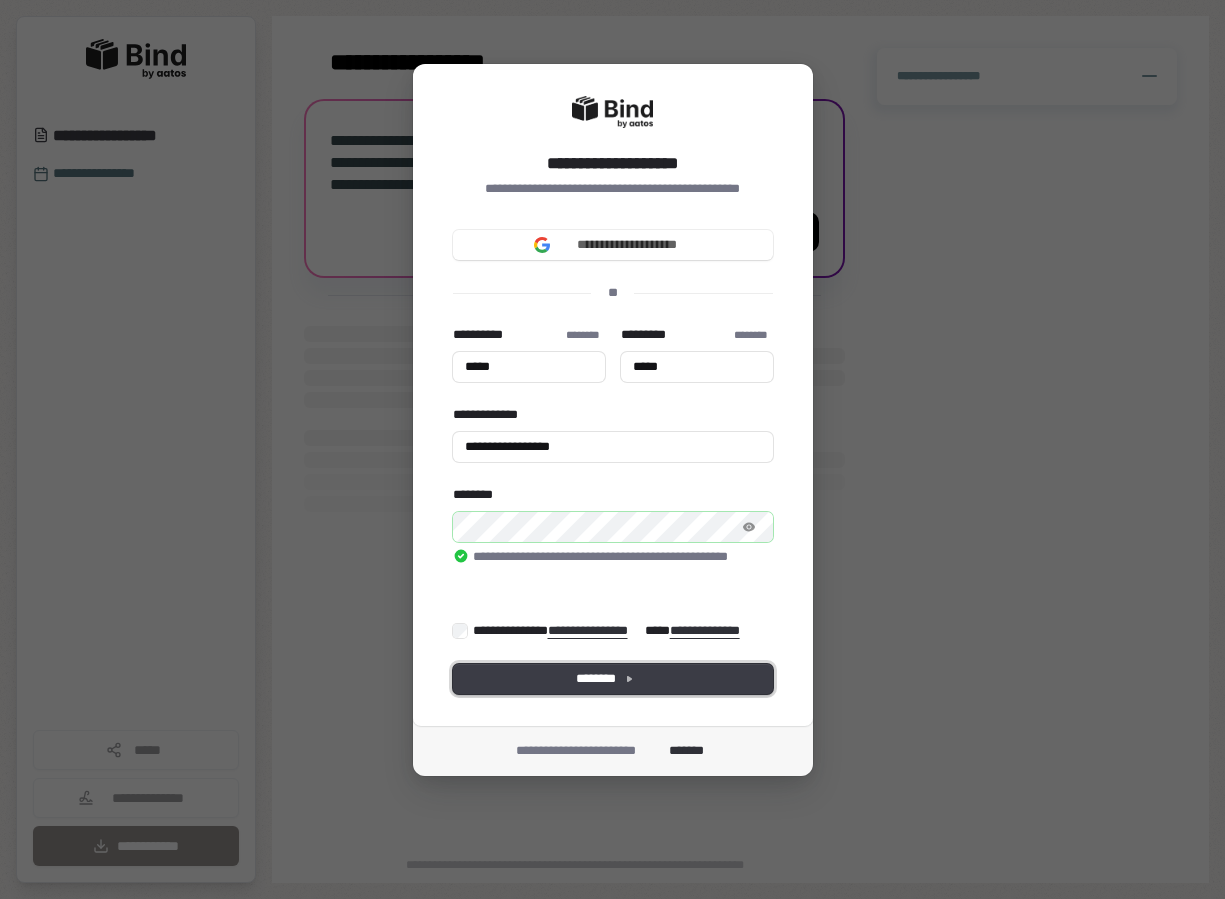 type on "*****" 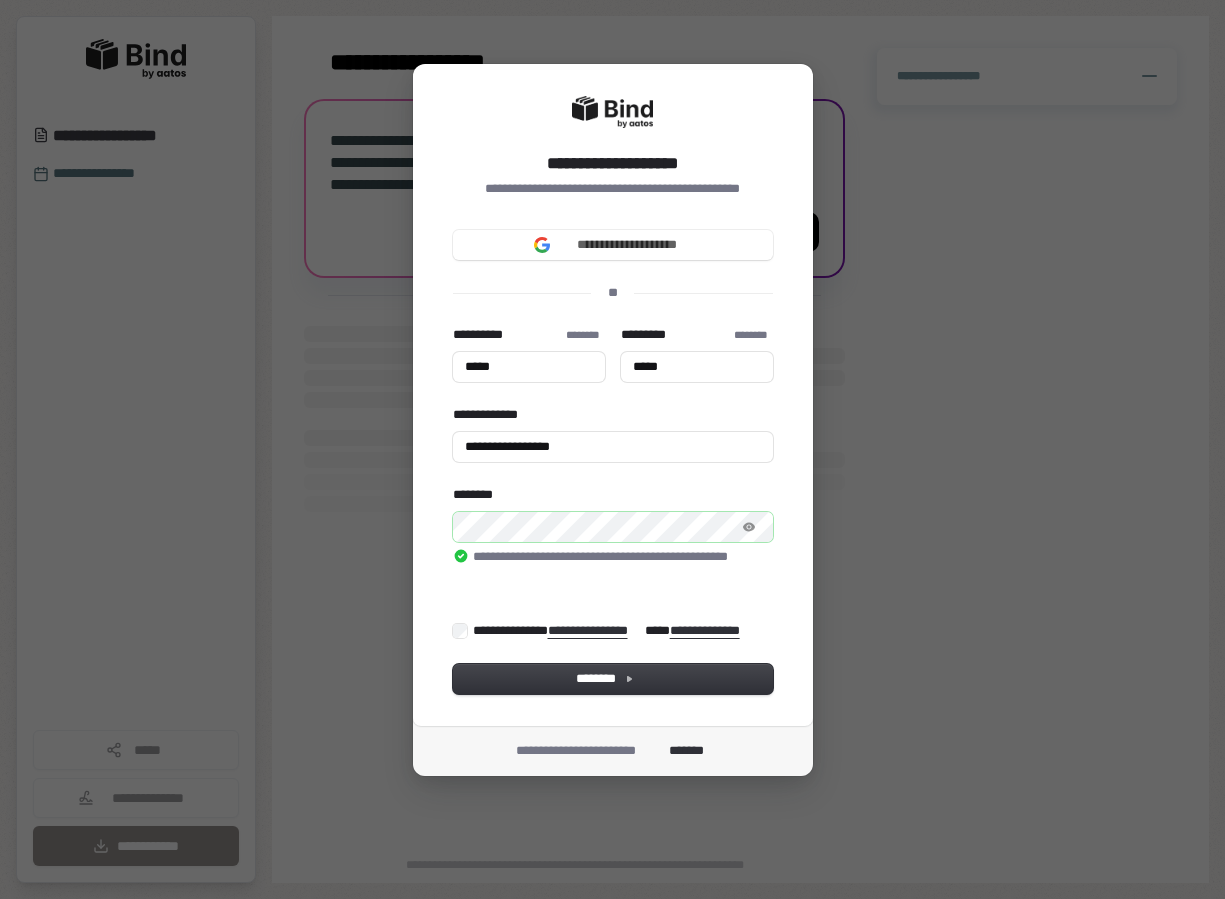 type on "*****" 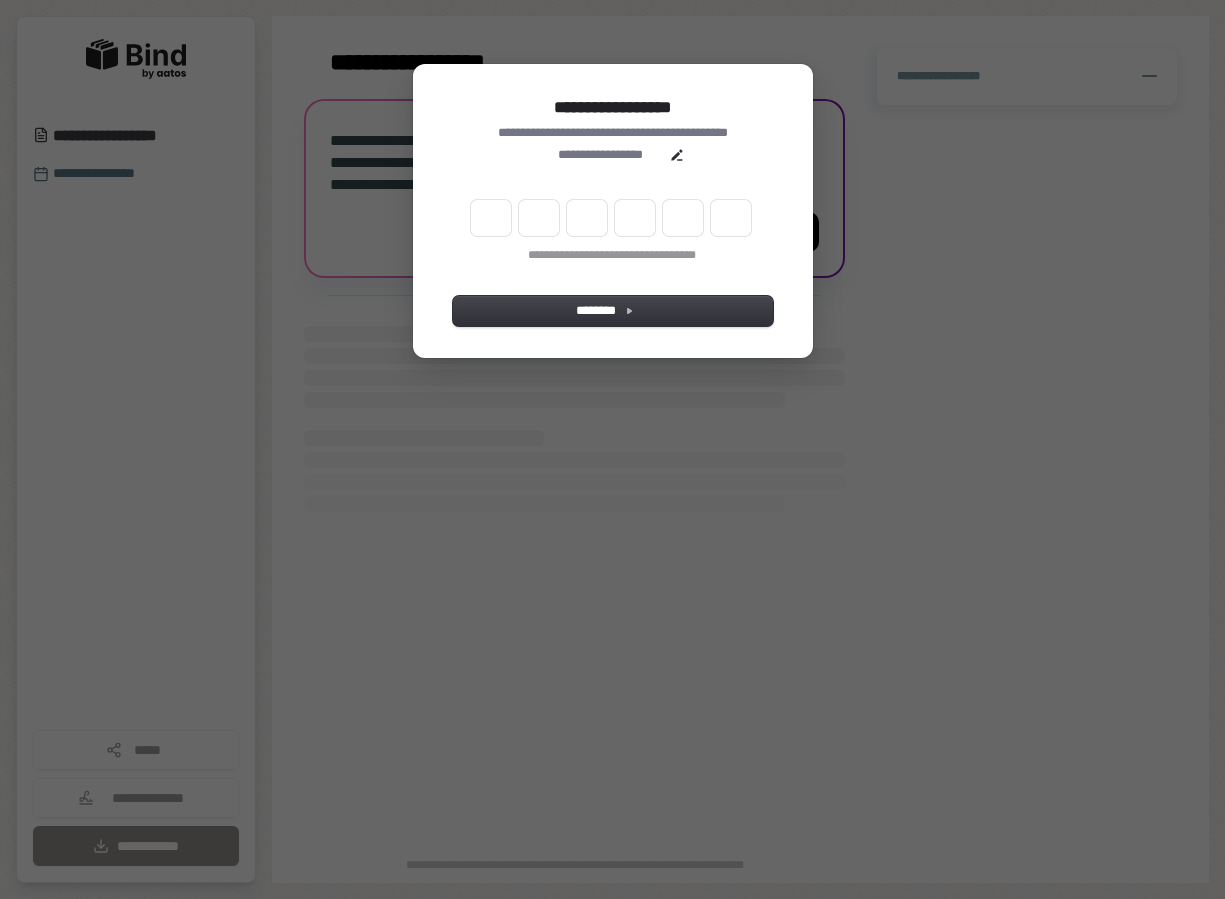 type on "*" 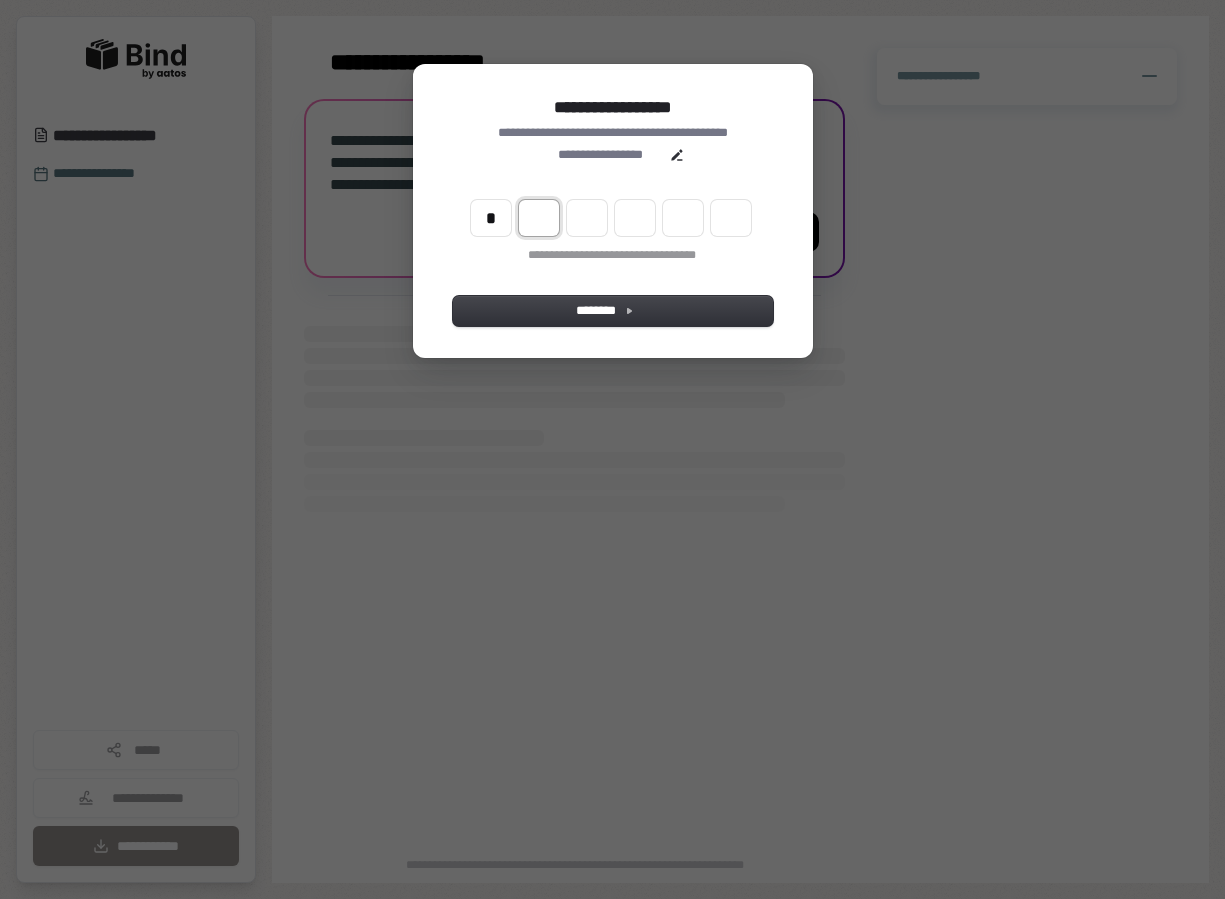 type on "*" 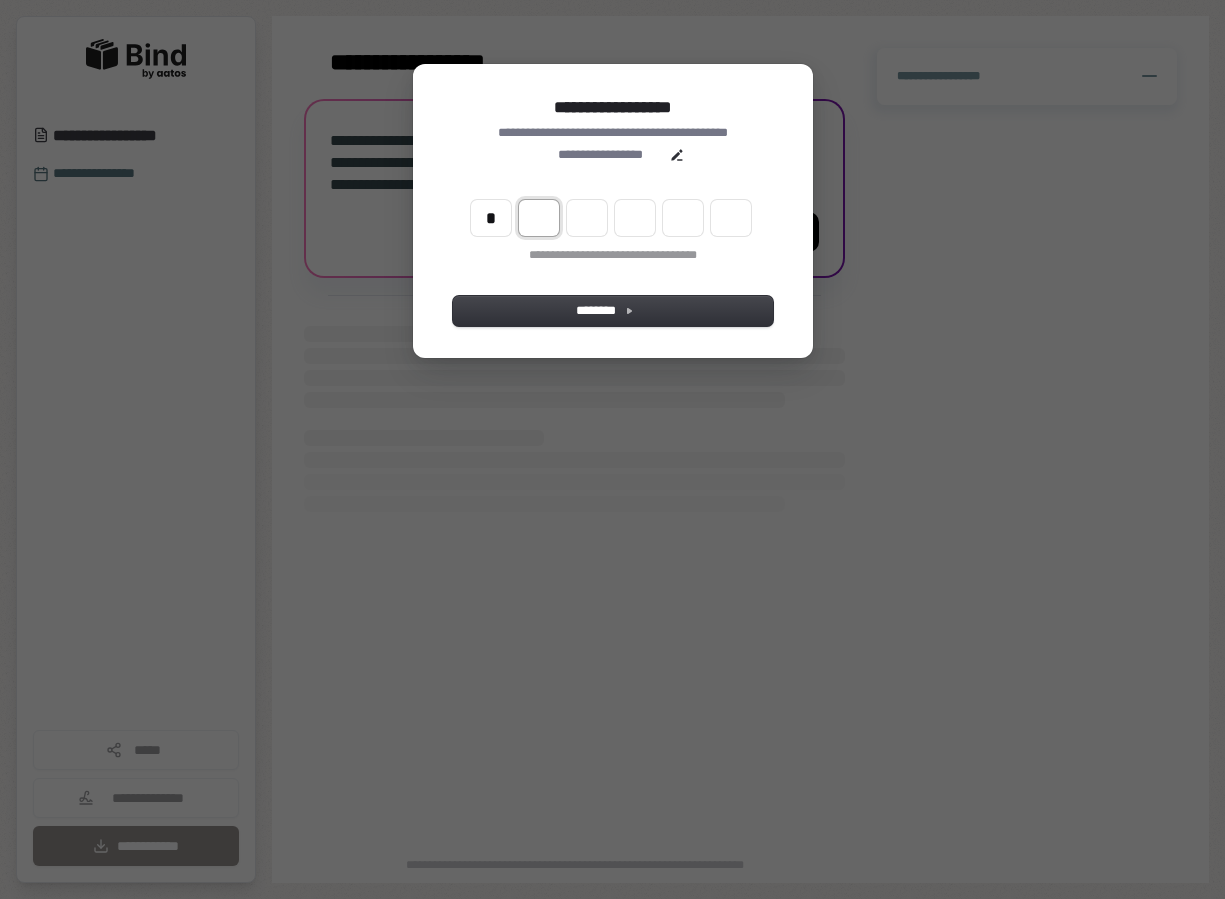 type on "*" 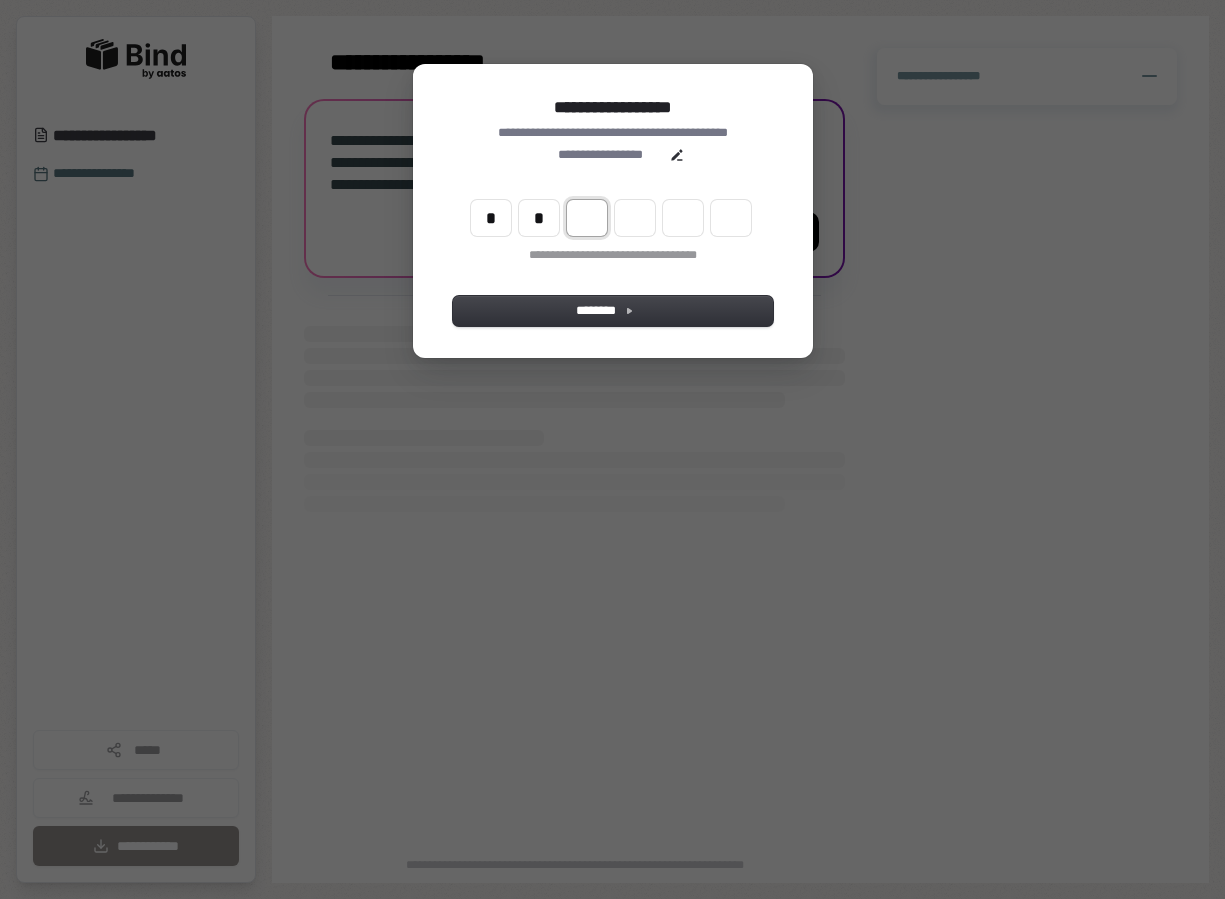 type on "**" 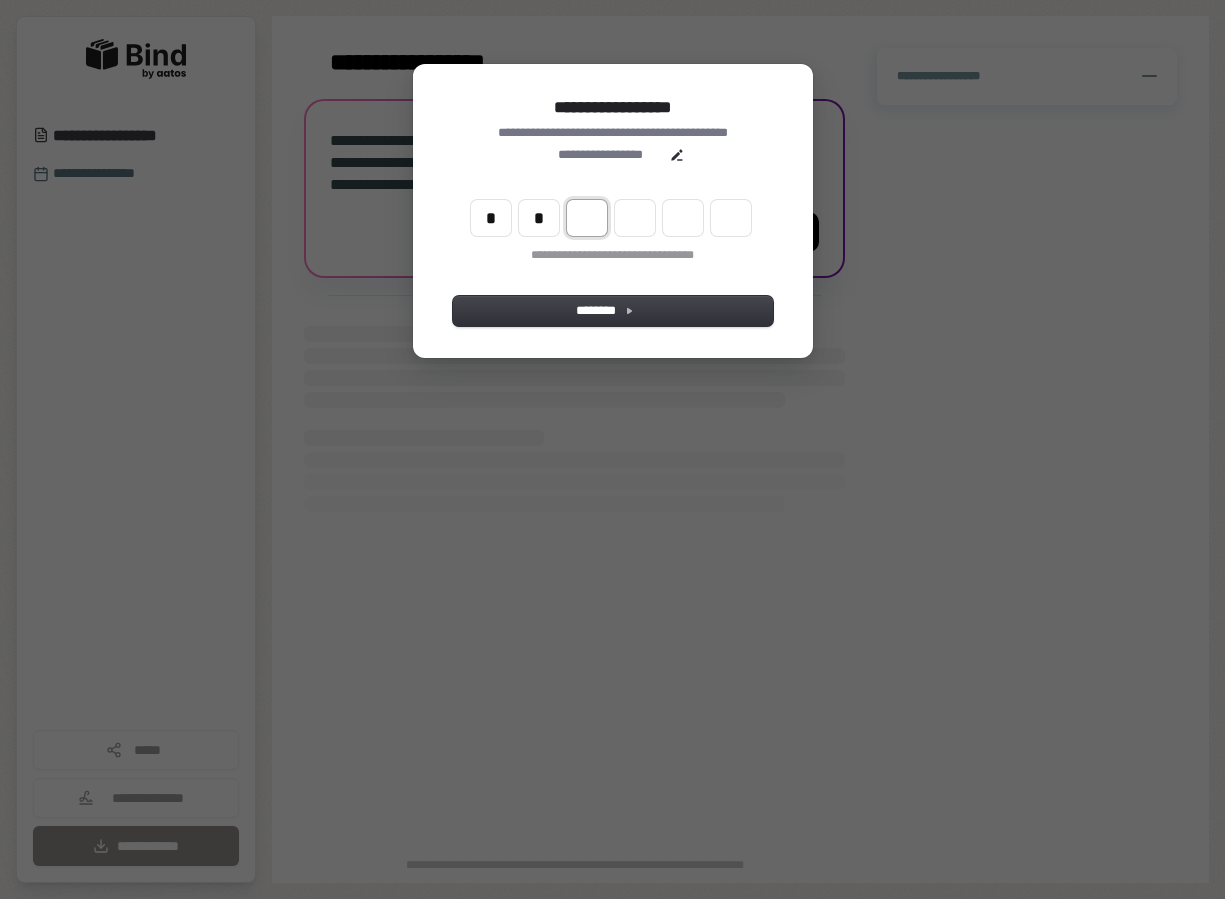 type on "*" 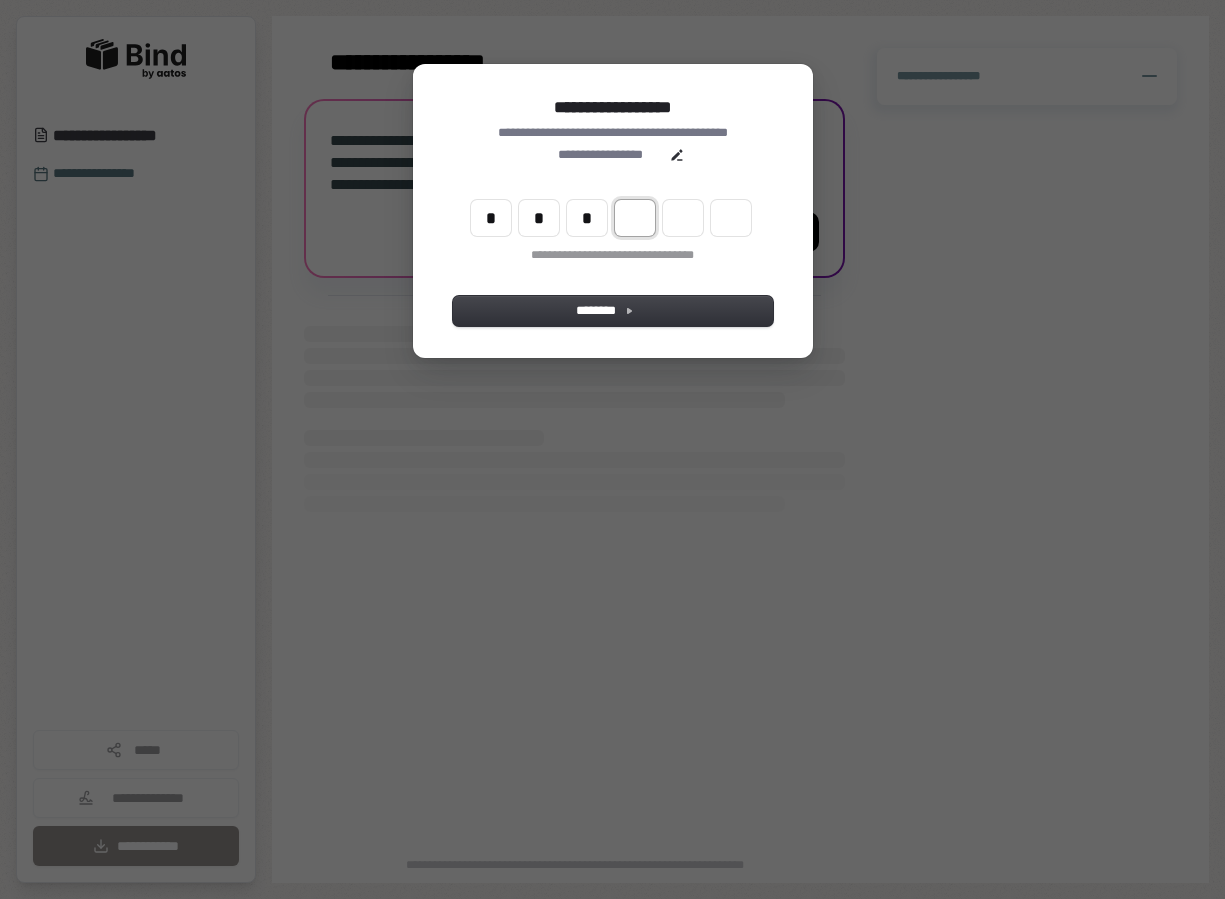 type on "***" 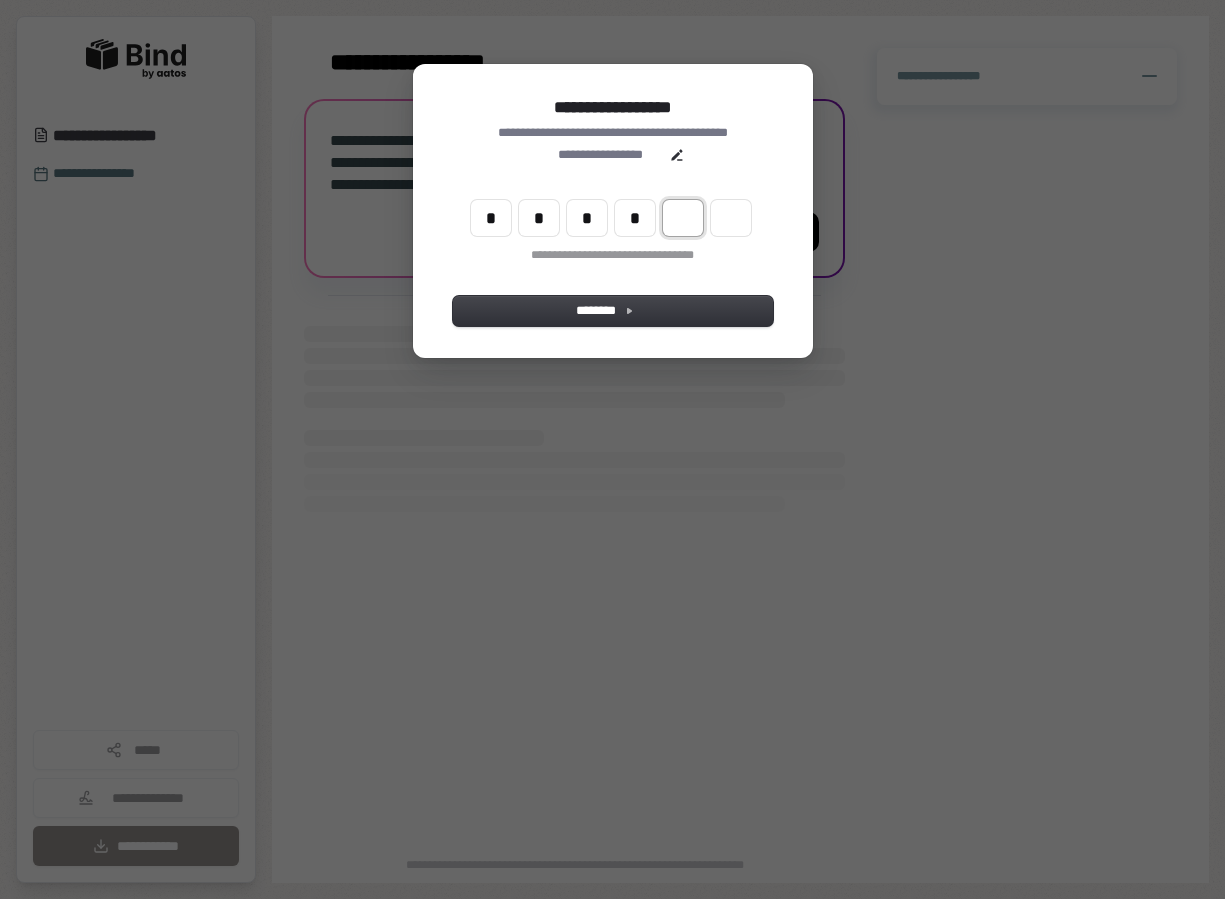 type on "****" 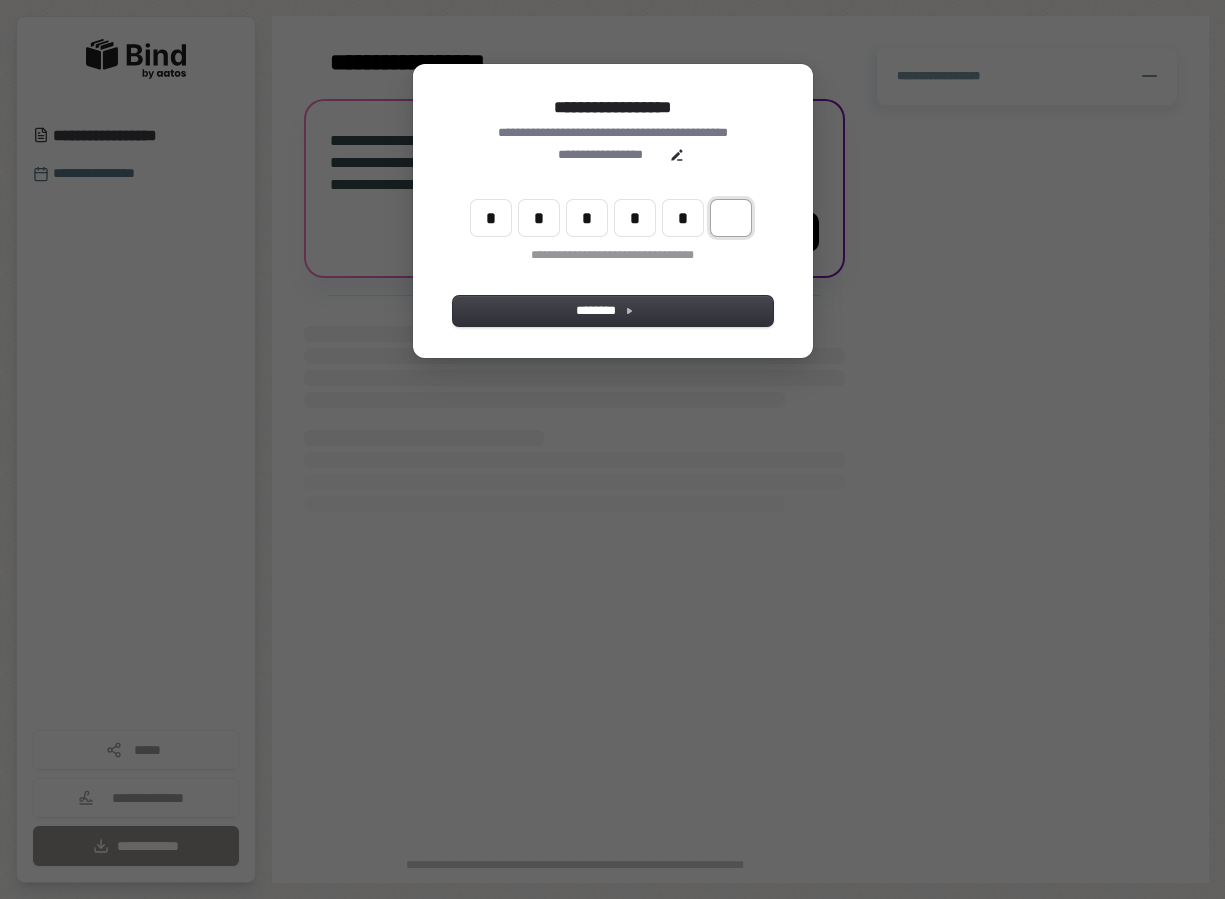 type on "******" 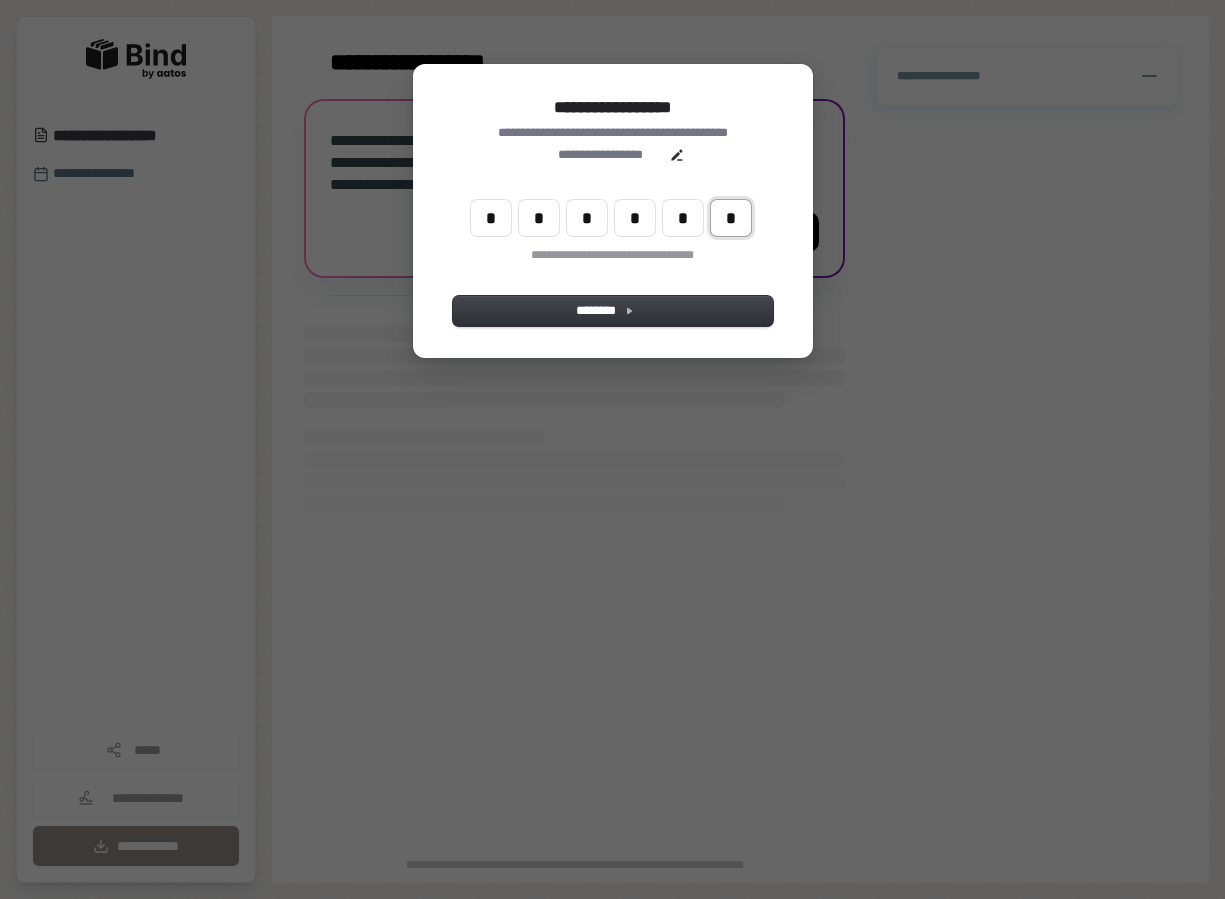 type 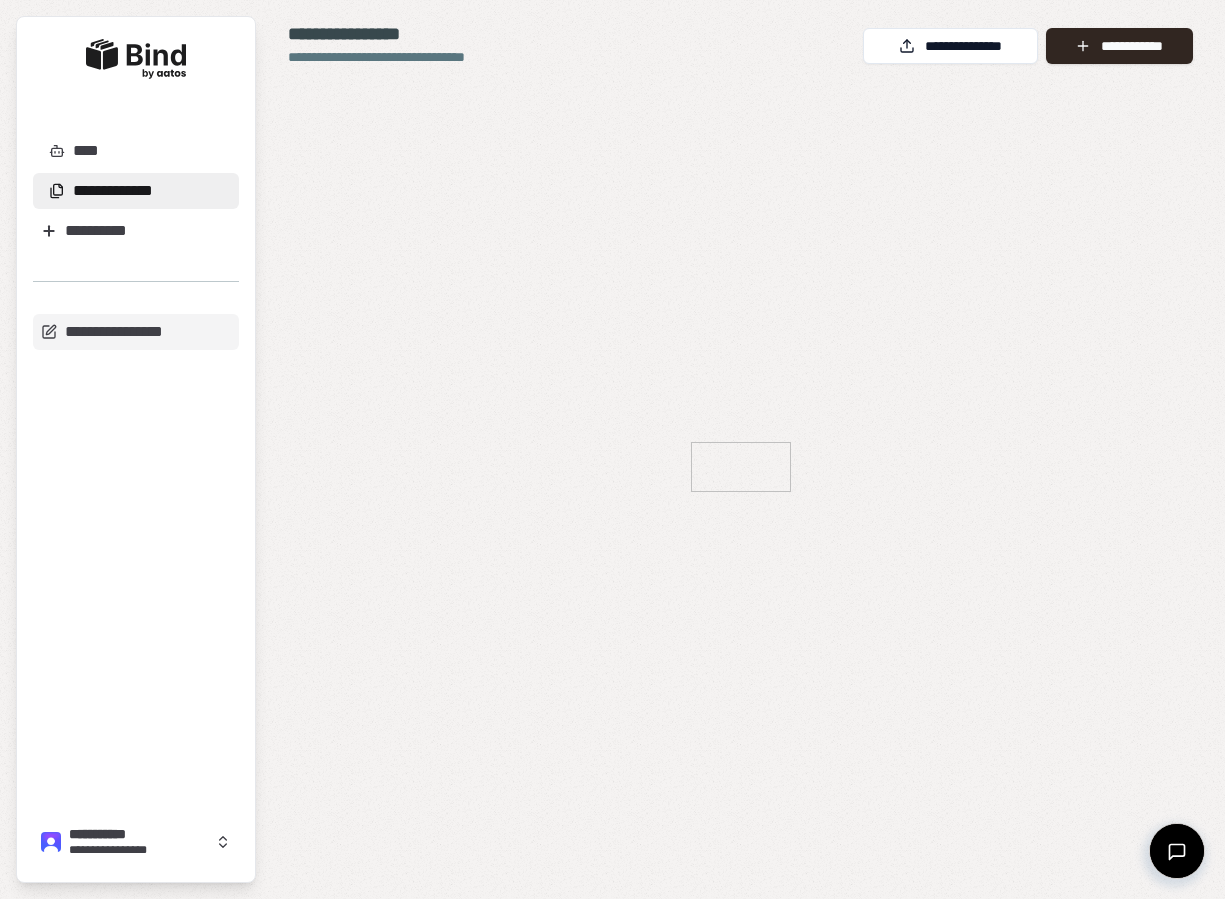 scroll, scrollTop: 0, scrollLeft: 0, axis: both 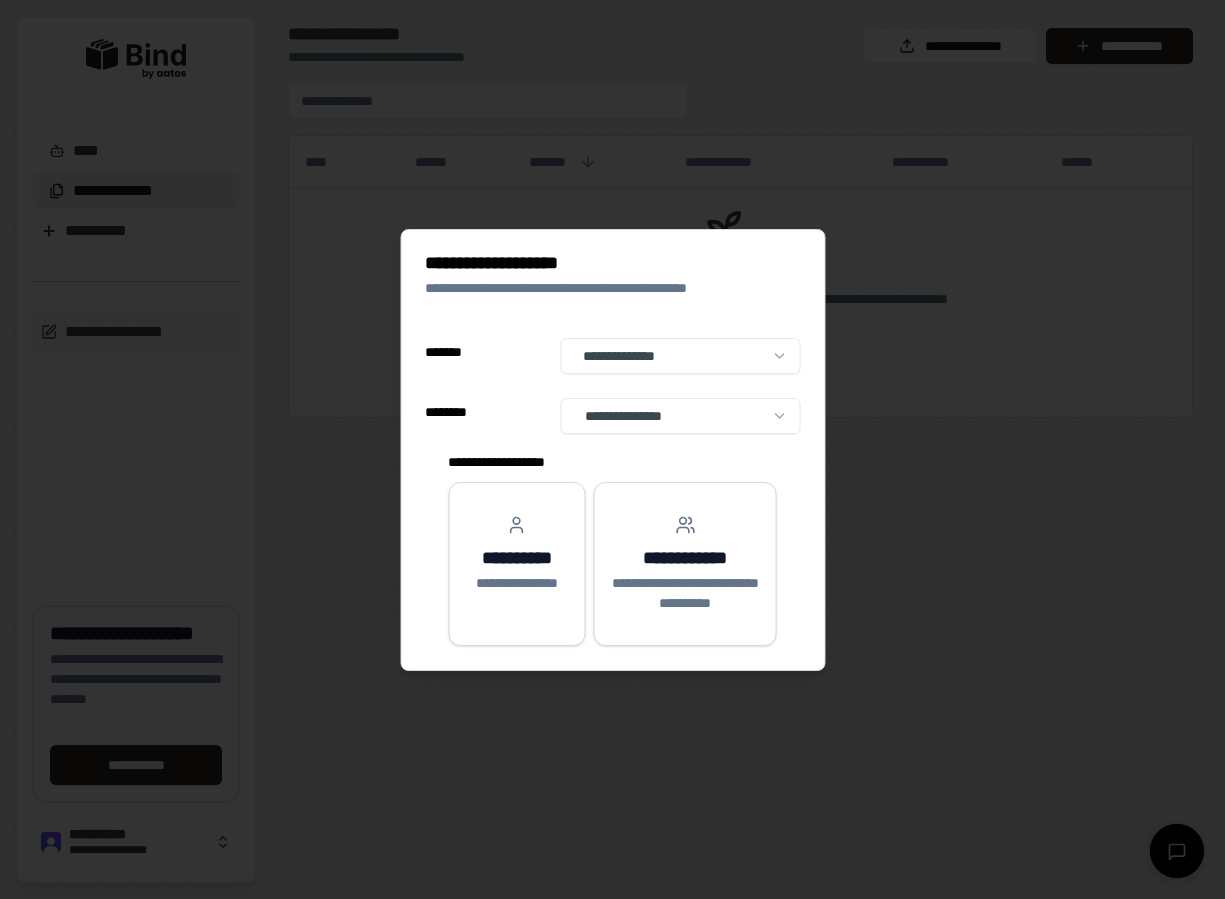 select on "**" 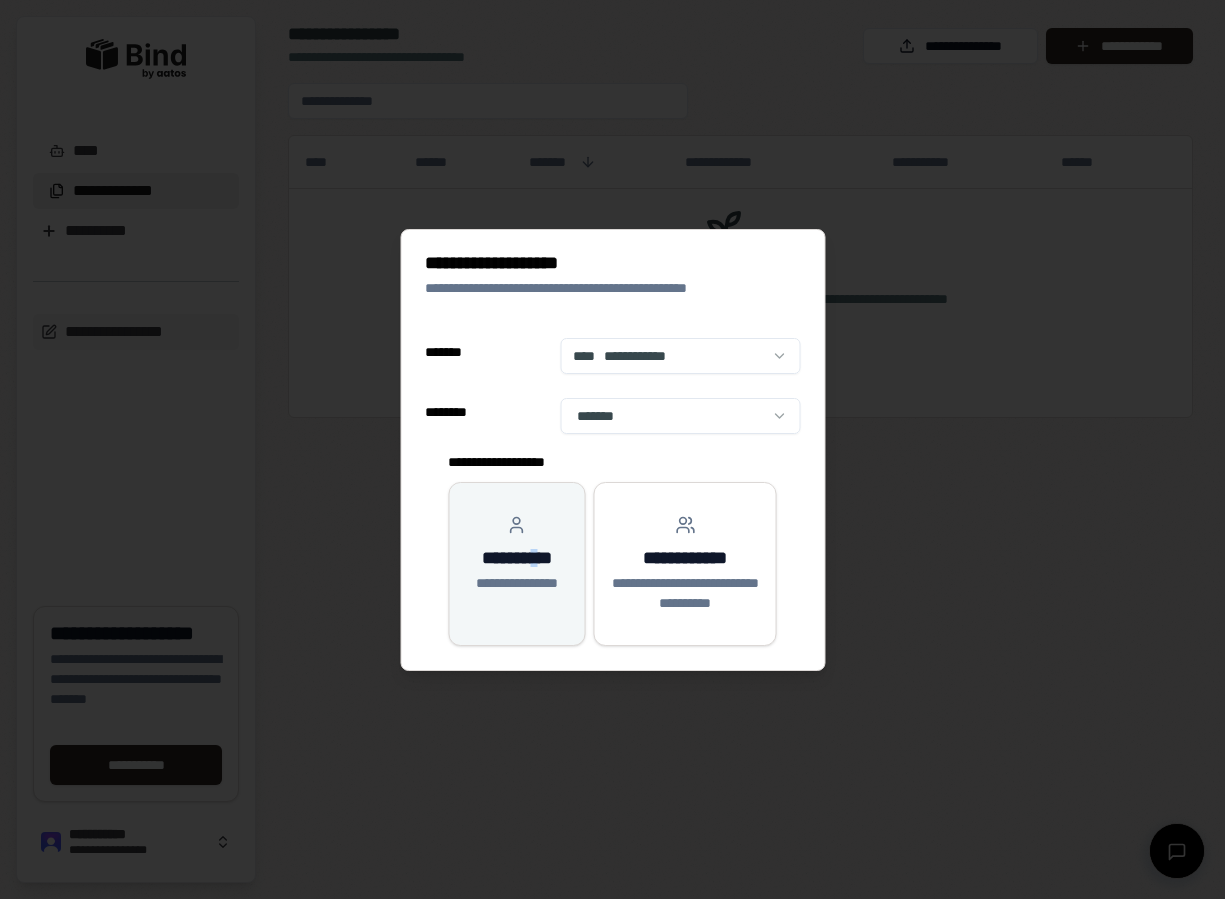 drag, startPoint x: 534, startPoint y: 533, endPoint x: 537, endPoint y: 554, distance: 21.213203 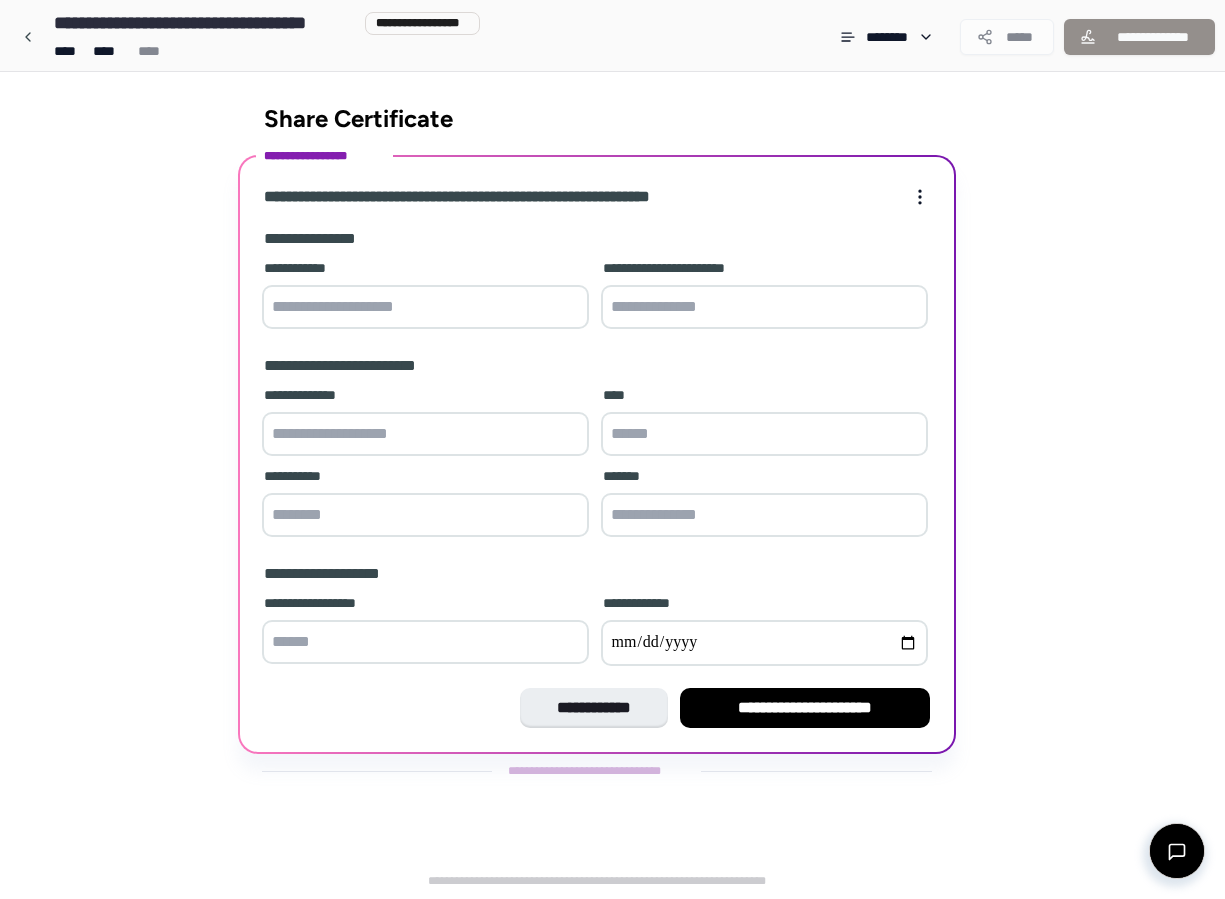 click at bounding box center [425, 307] 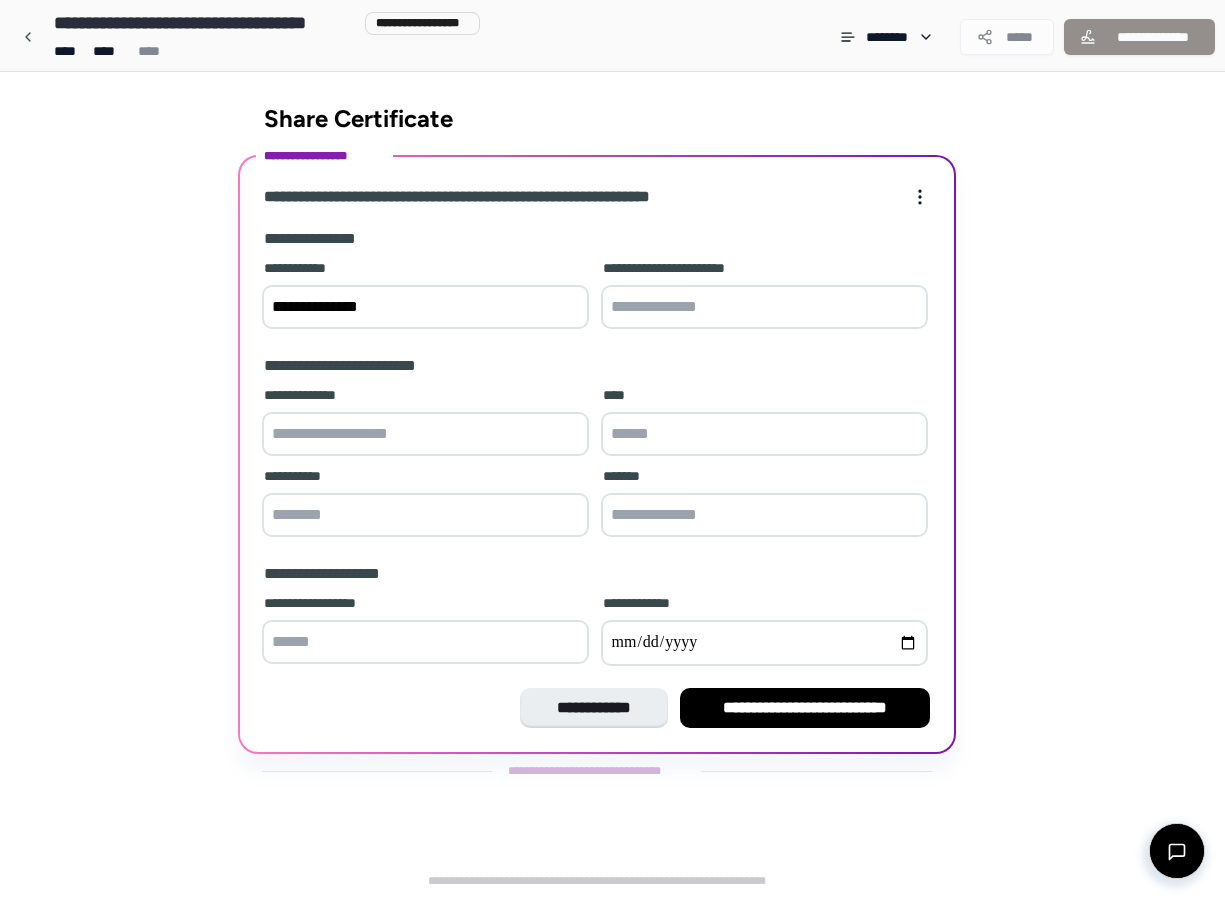 type on "**********" 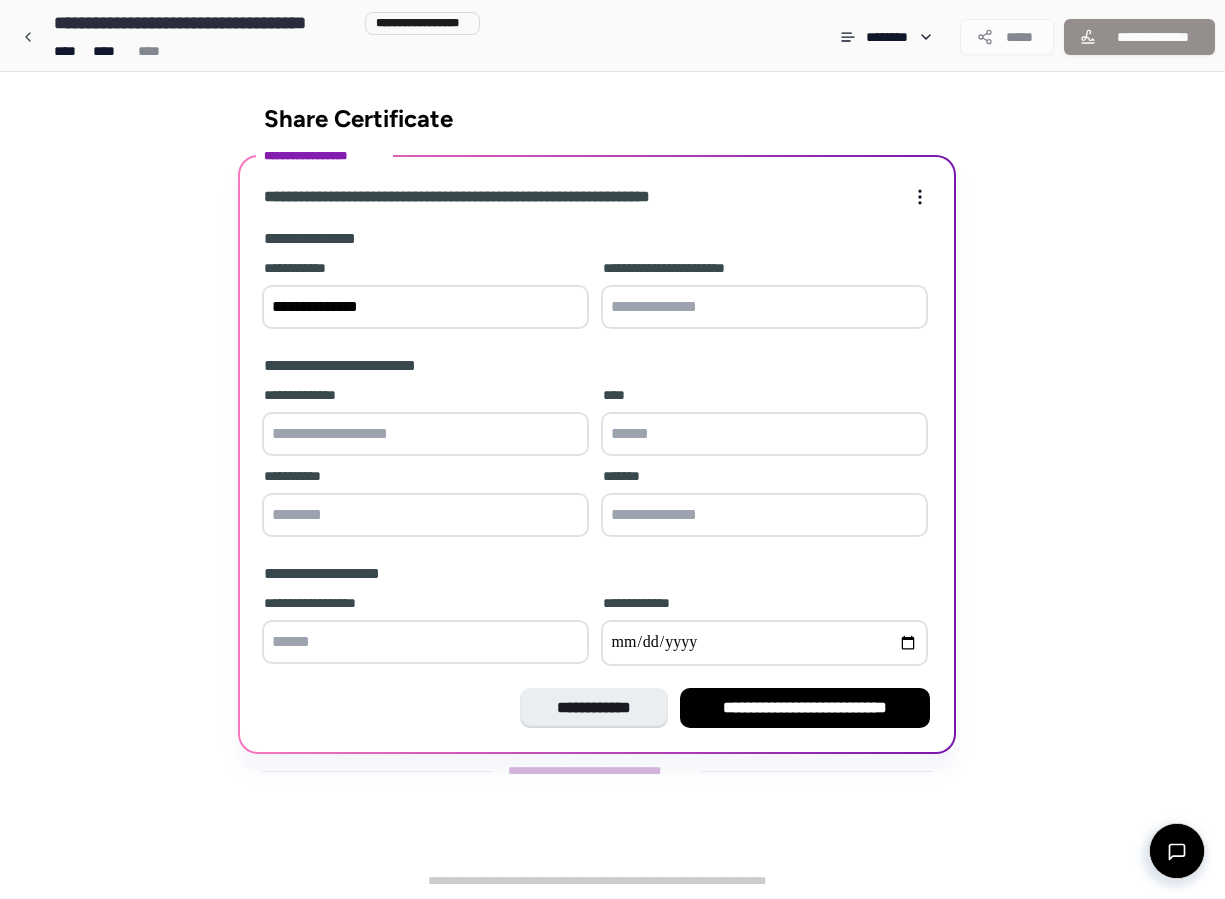 click at bounding box center [425, 434] 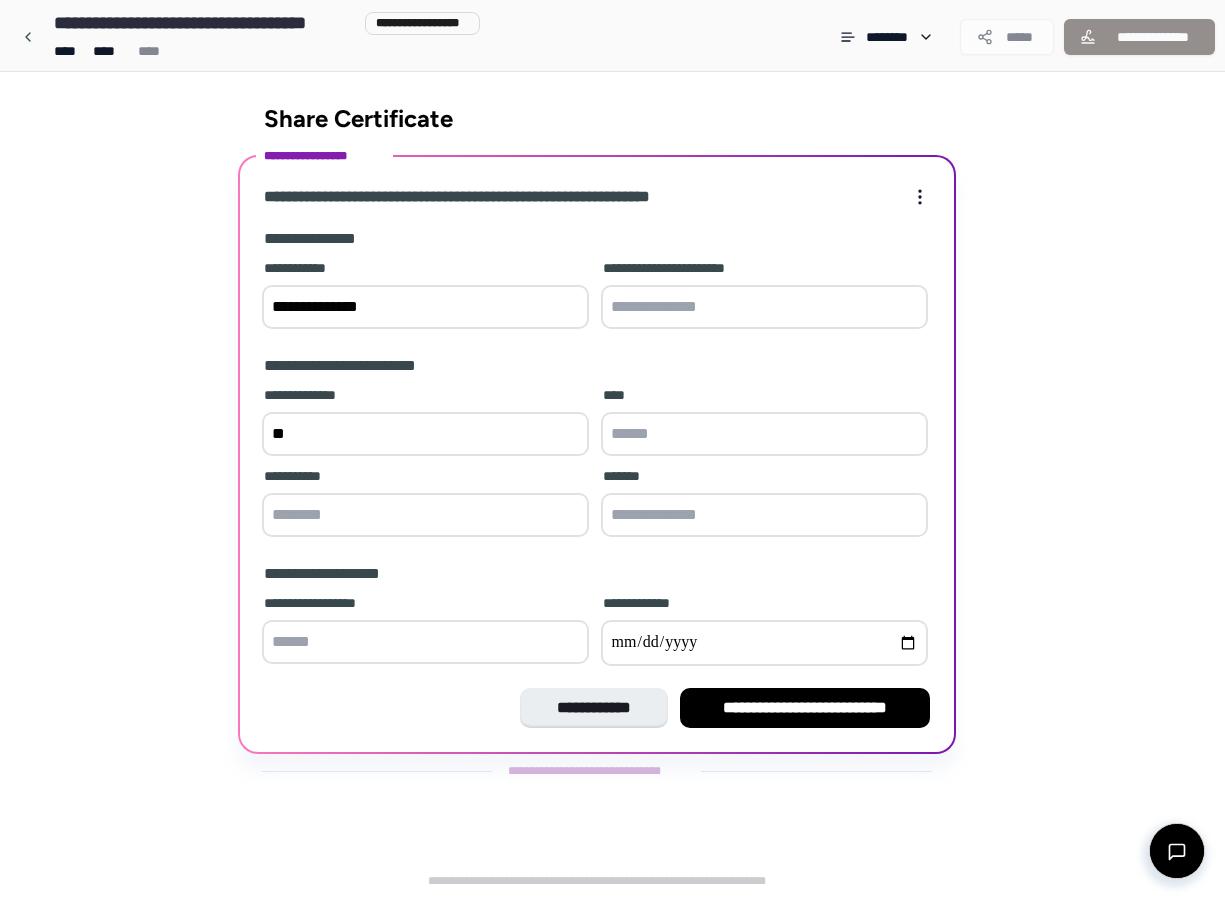 type on "*" 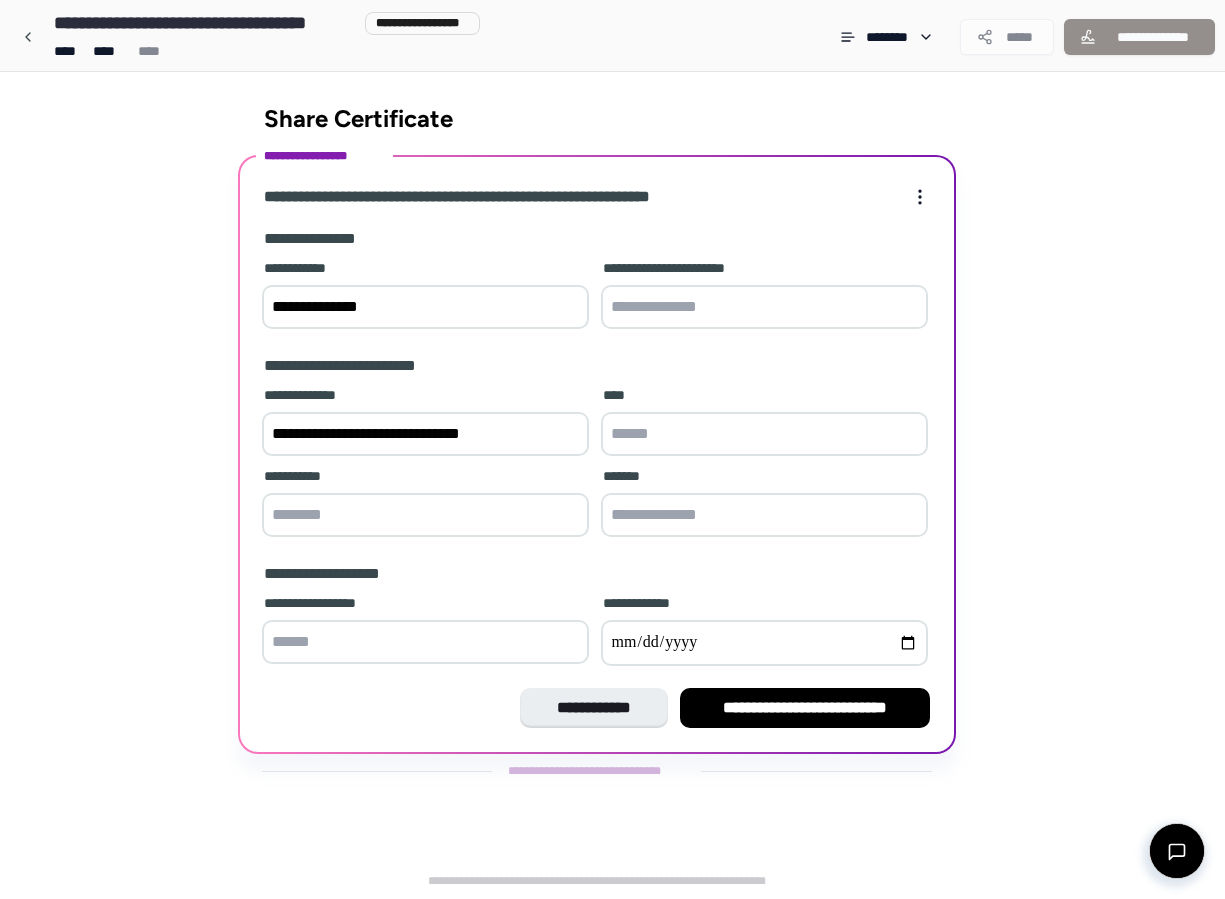 type on "**********" 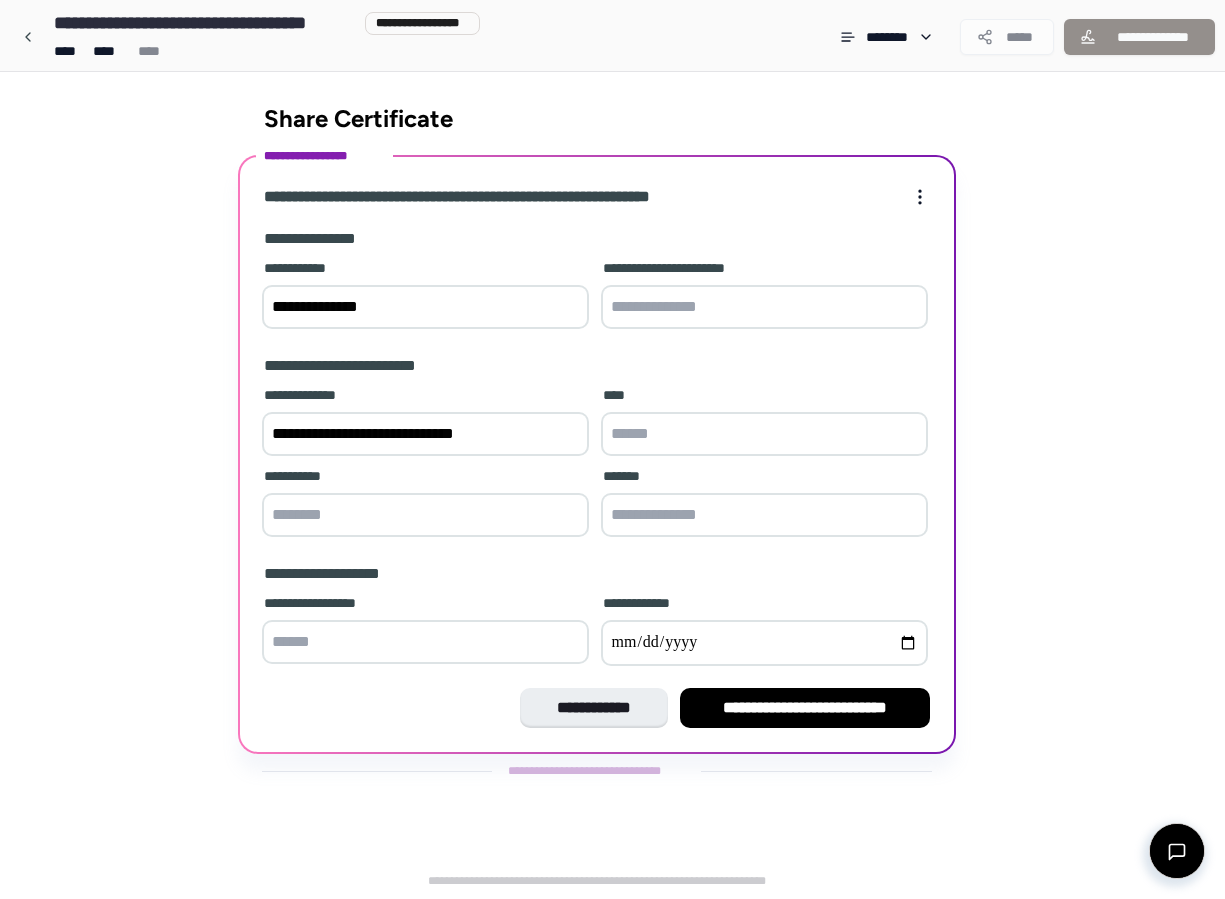 click at bounding box center [425, 515] 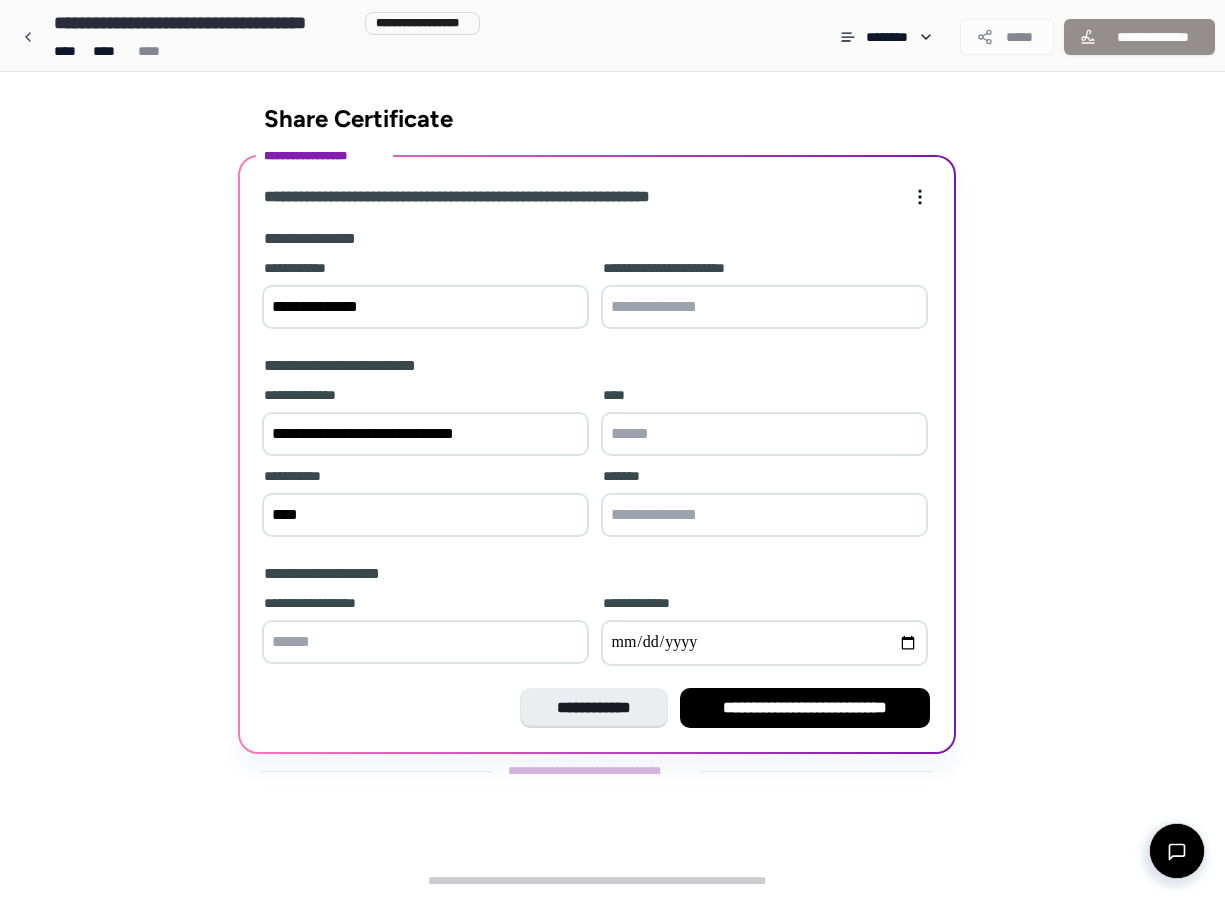 type on "****" 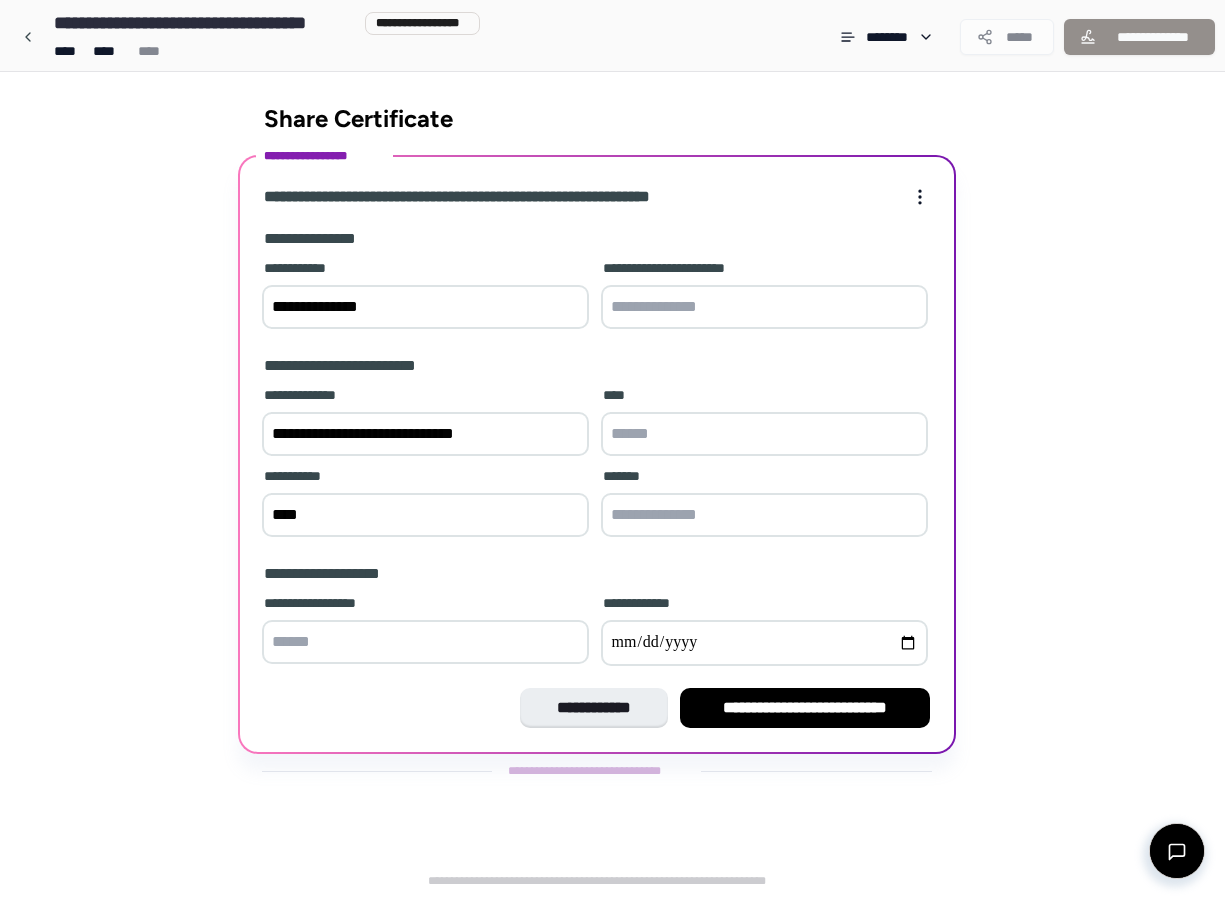 click at bounding box center [425, 642] 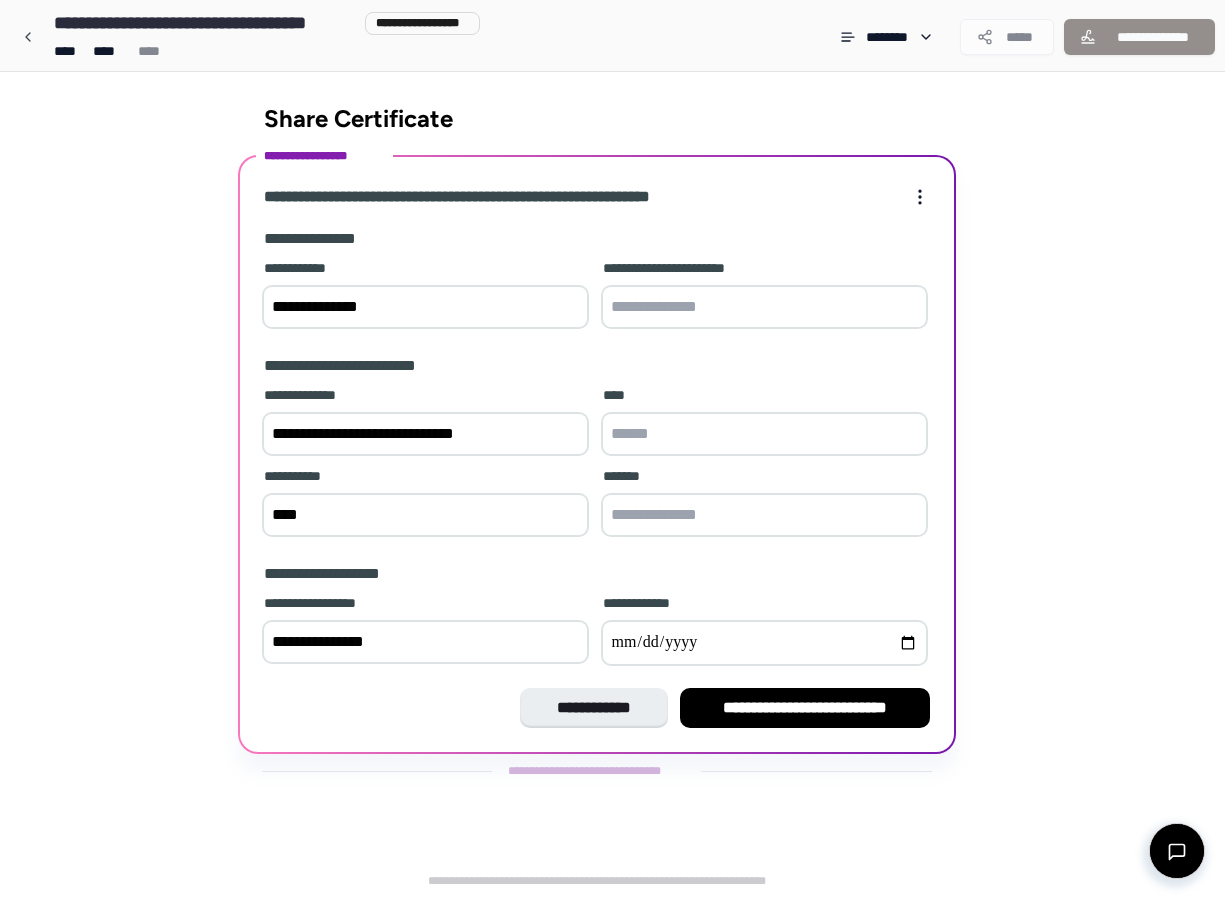 type on "**********" 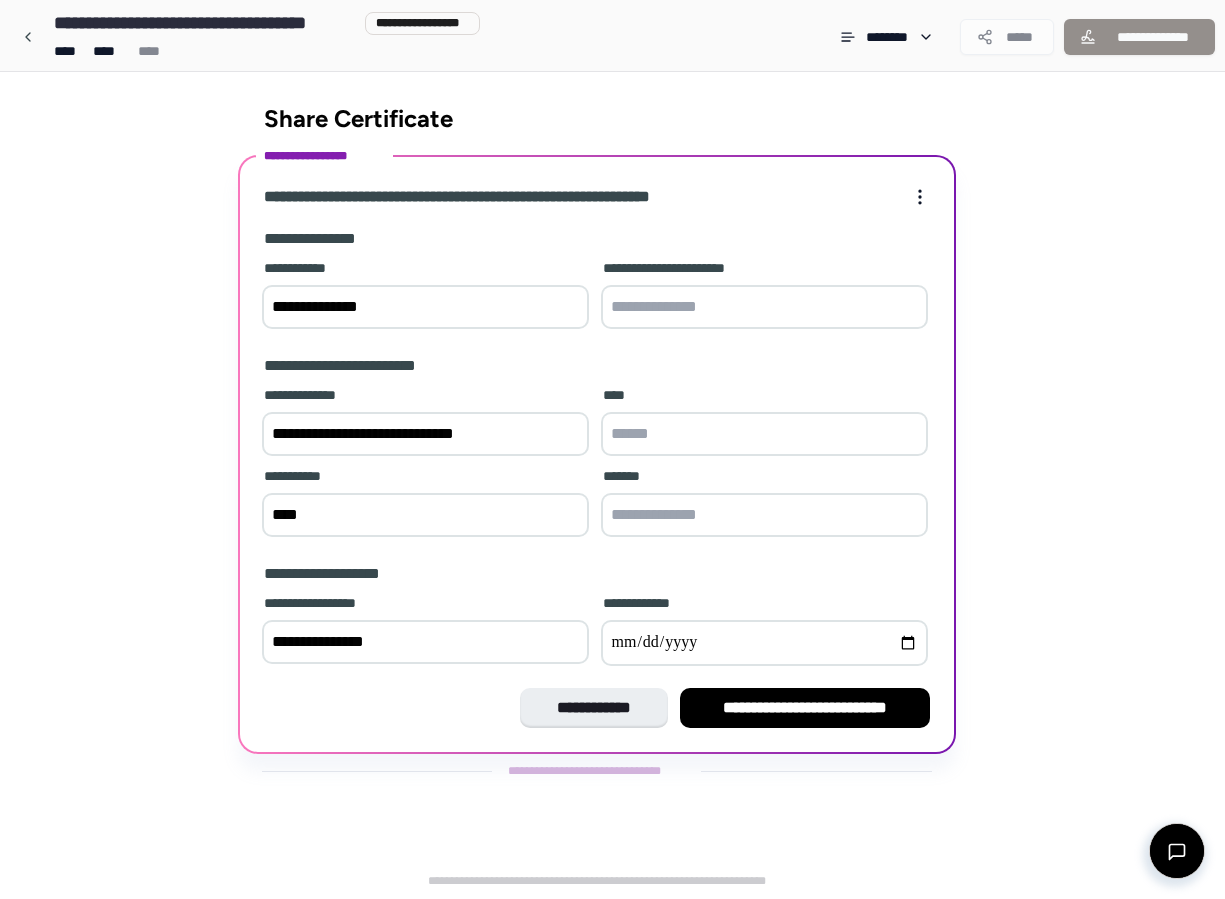 click at bounding box center (764, 643) 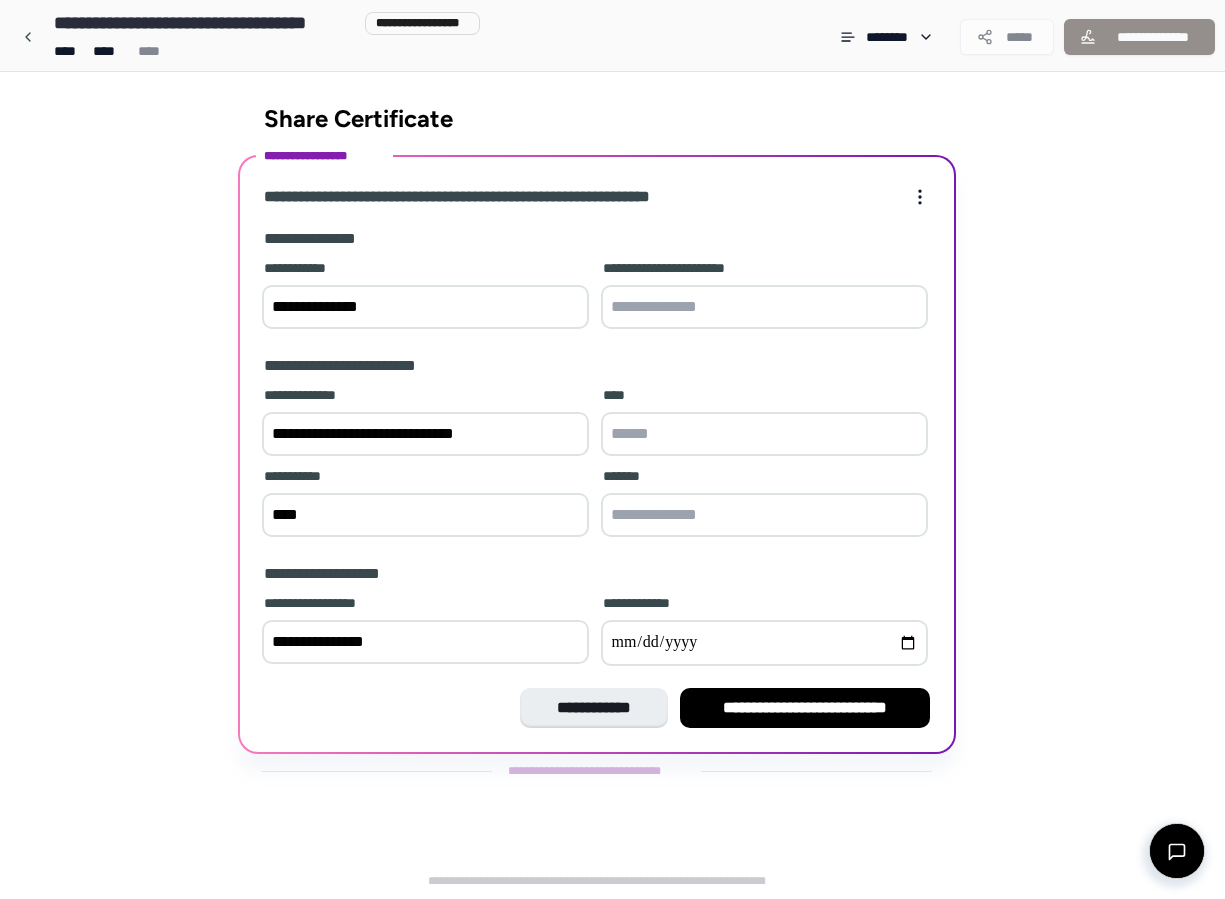 click at bounding box center (764, 643) 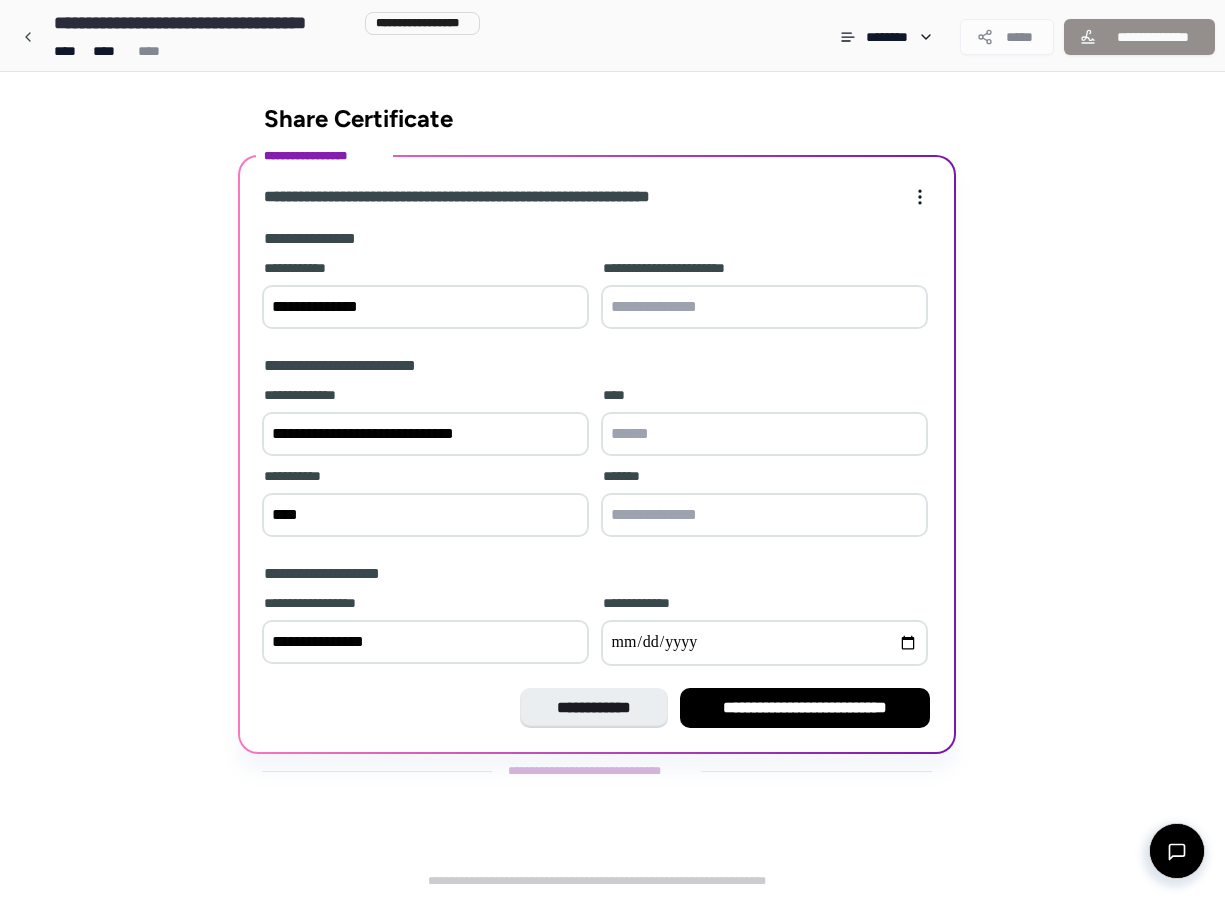 type on "**********" 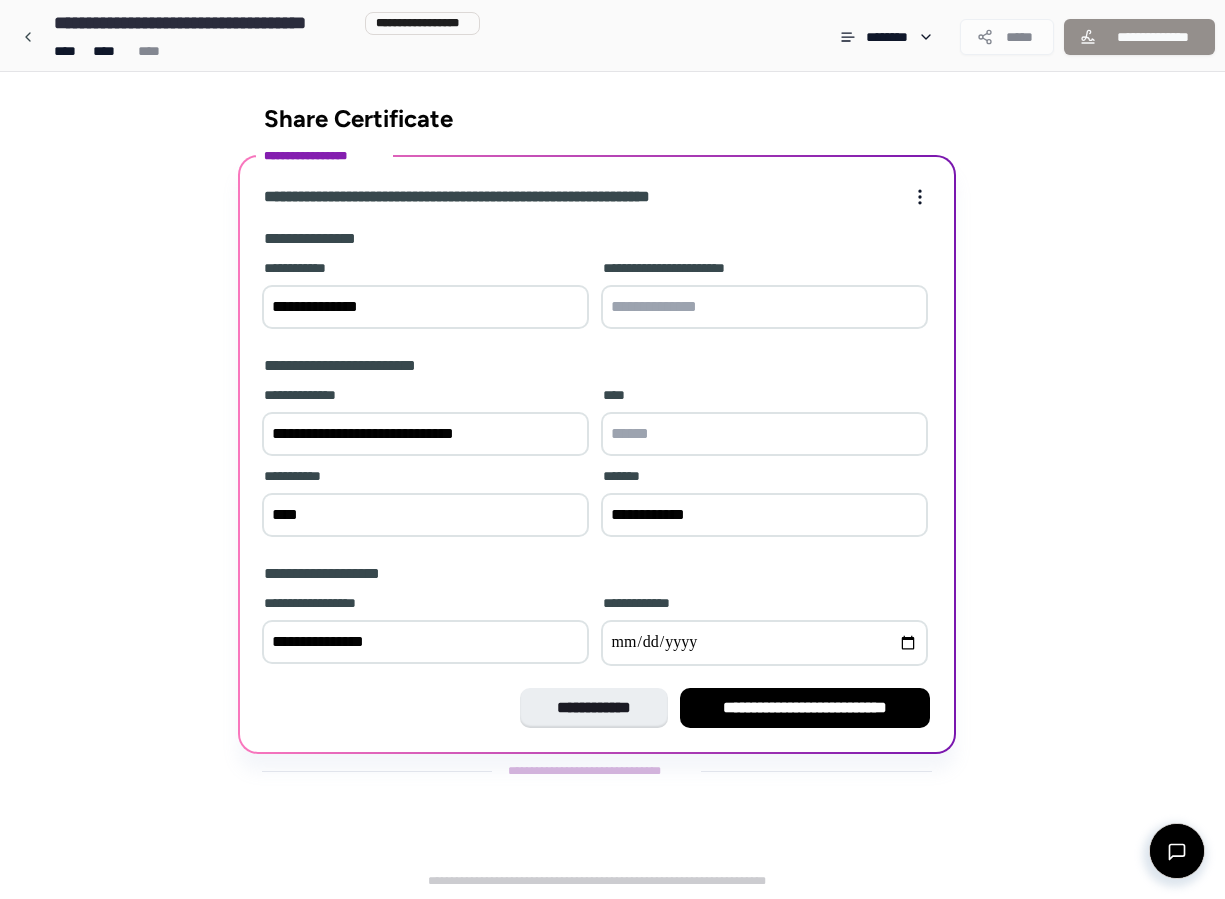 type on "**********" 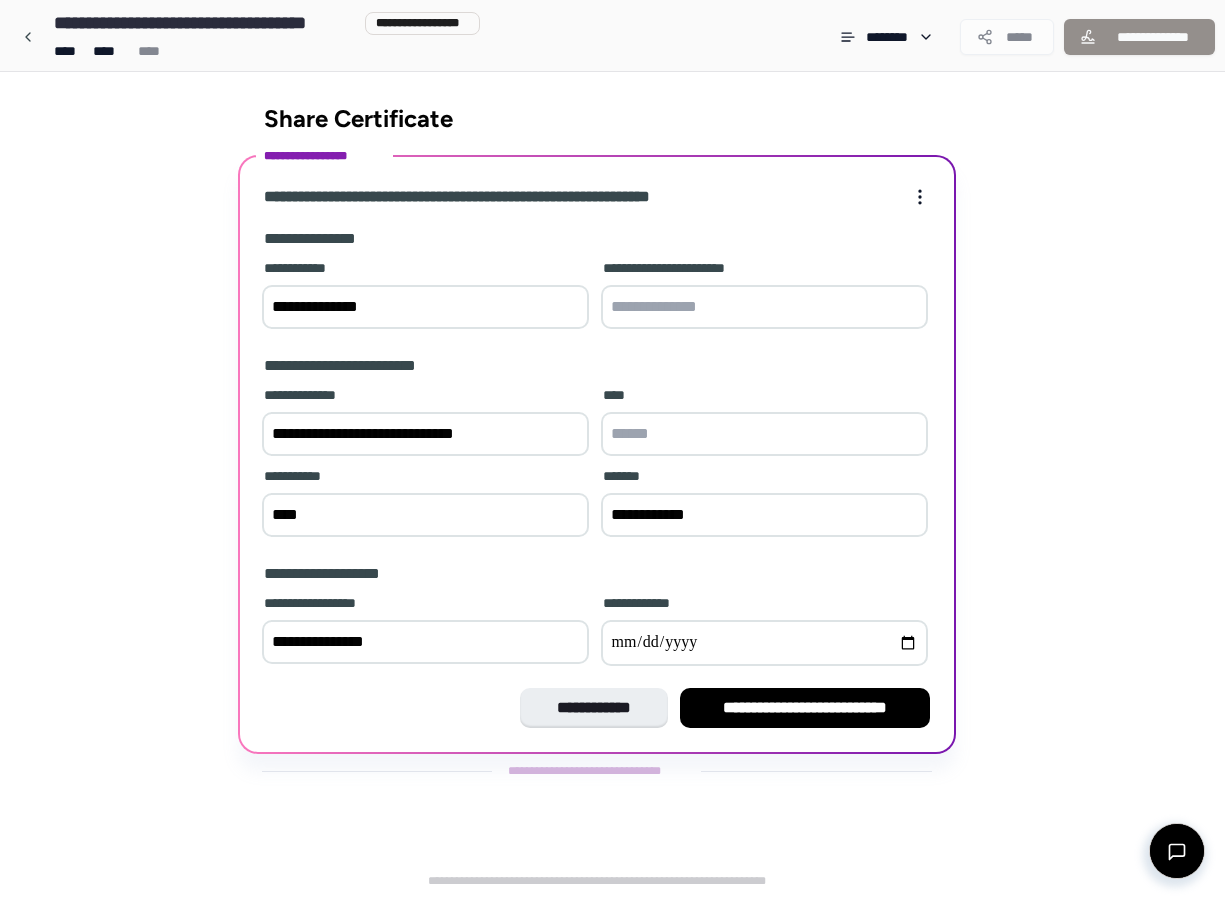 click at bounding box center (764, 434) 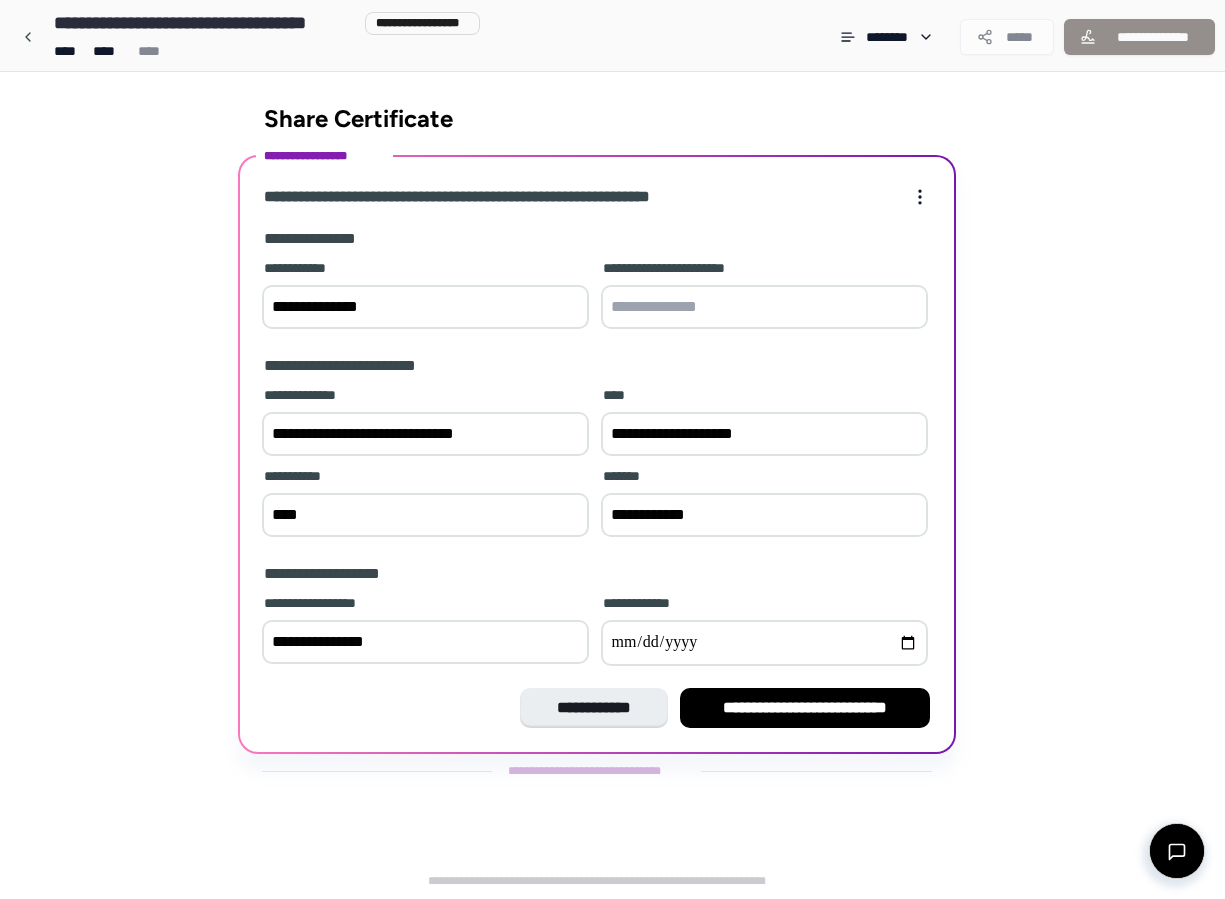 type on "**********" 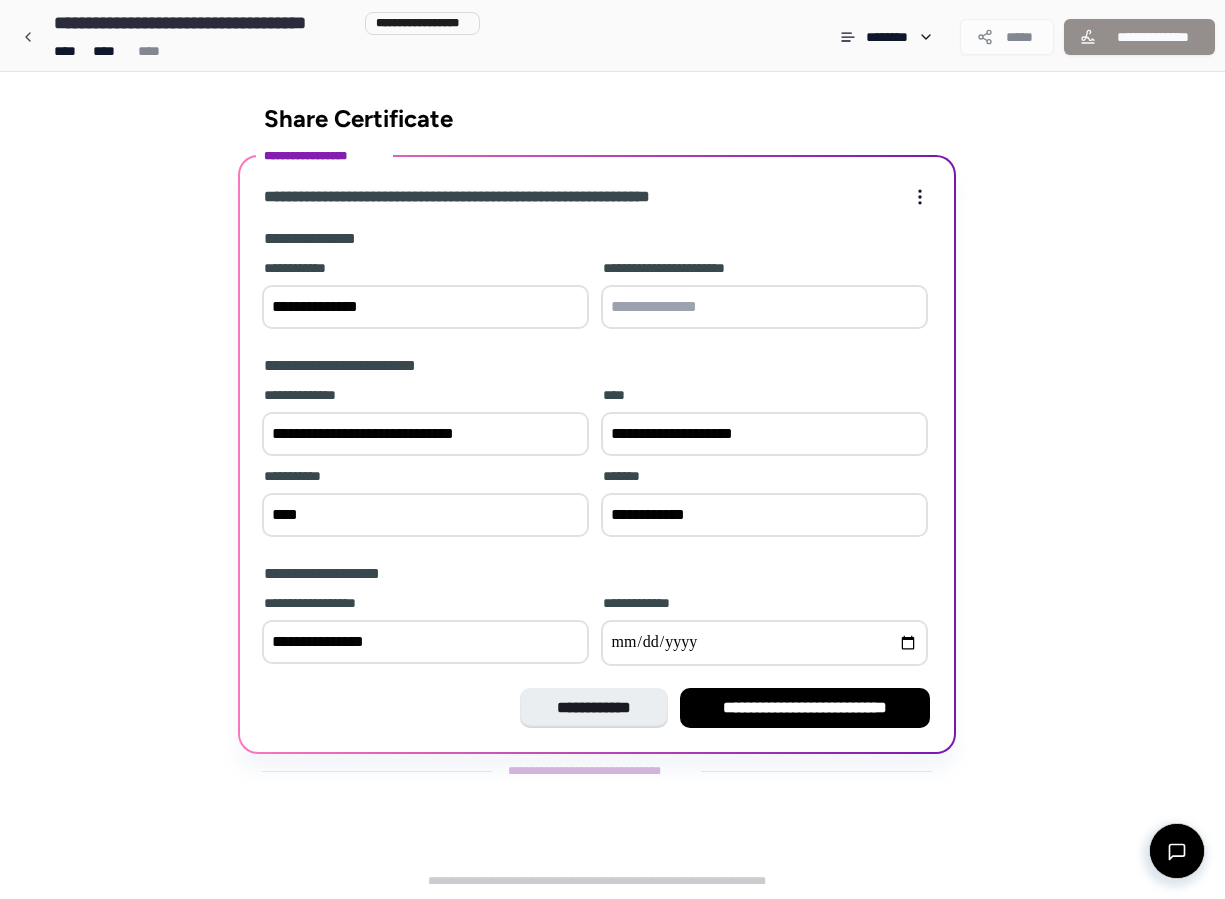 click at bounding box center [764, 307] 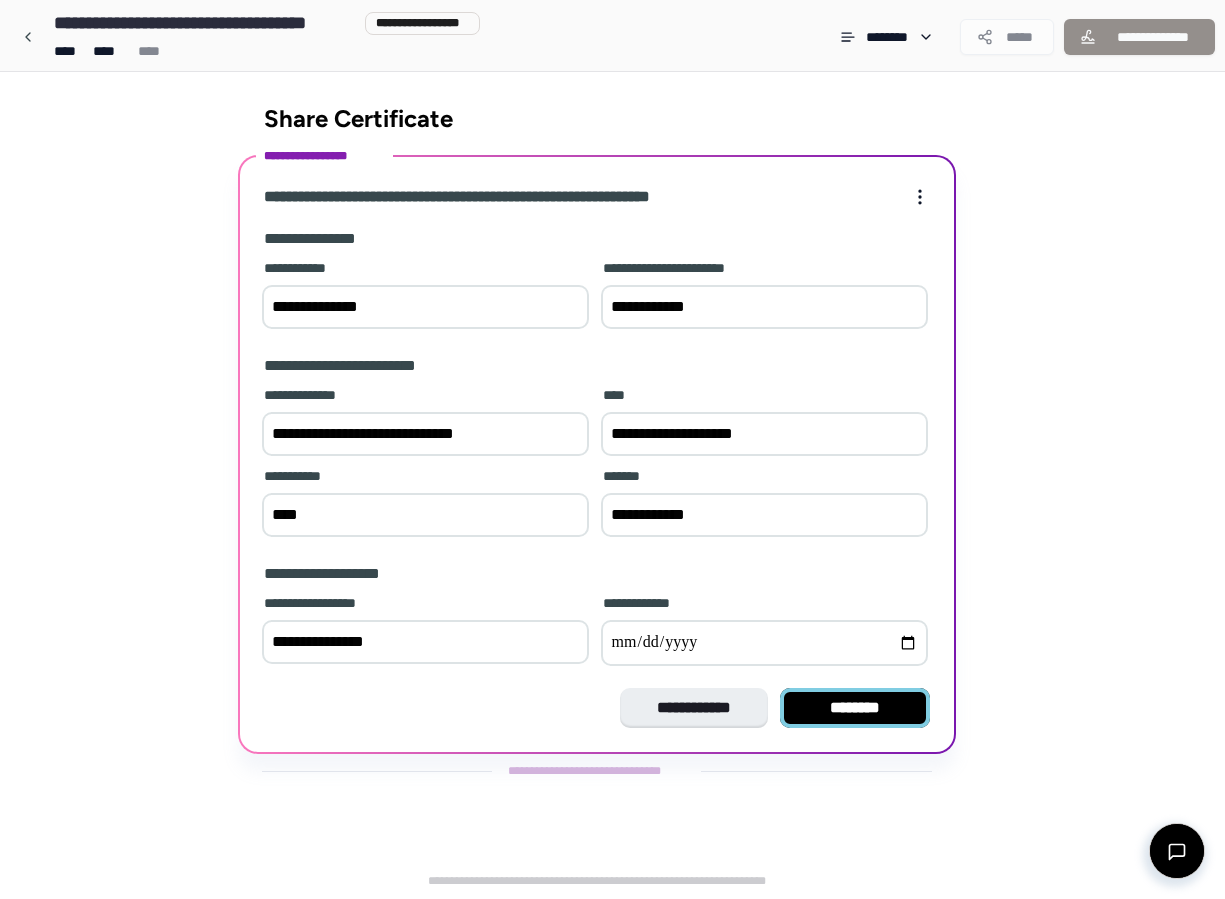 type on "**********" 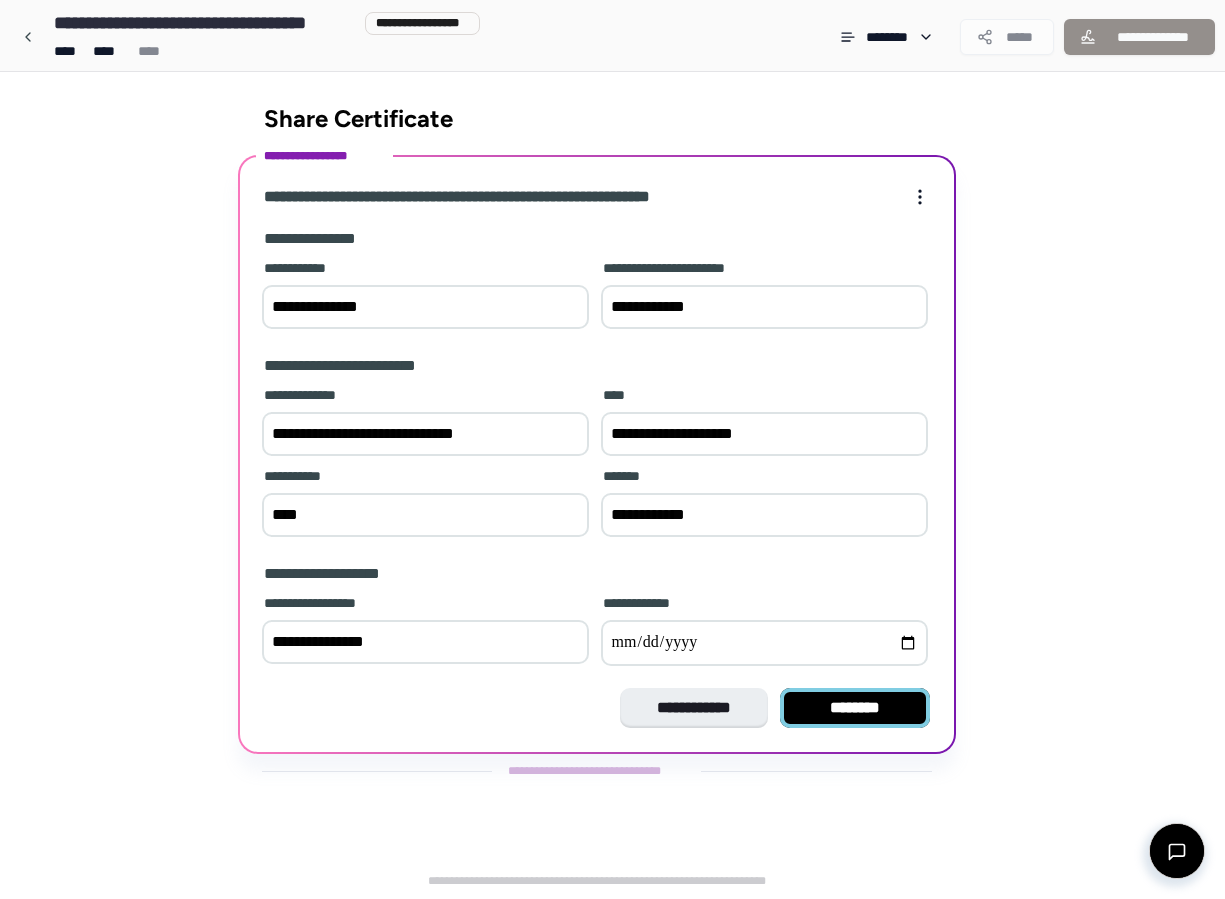 click on "********" at bounding box center (855, 708) 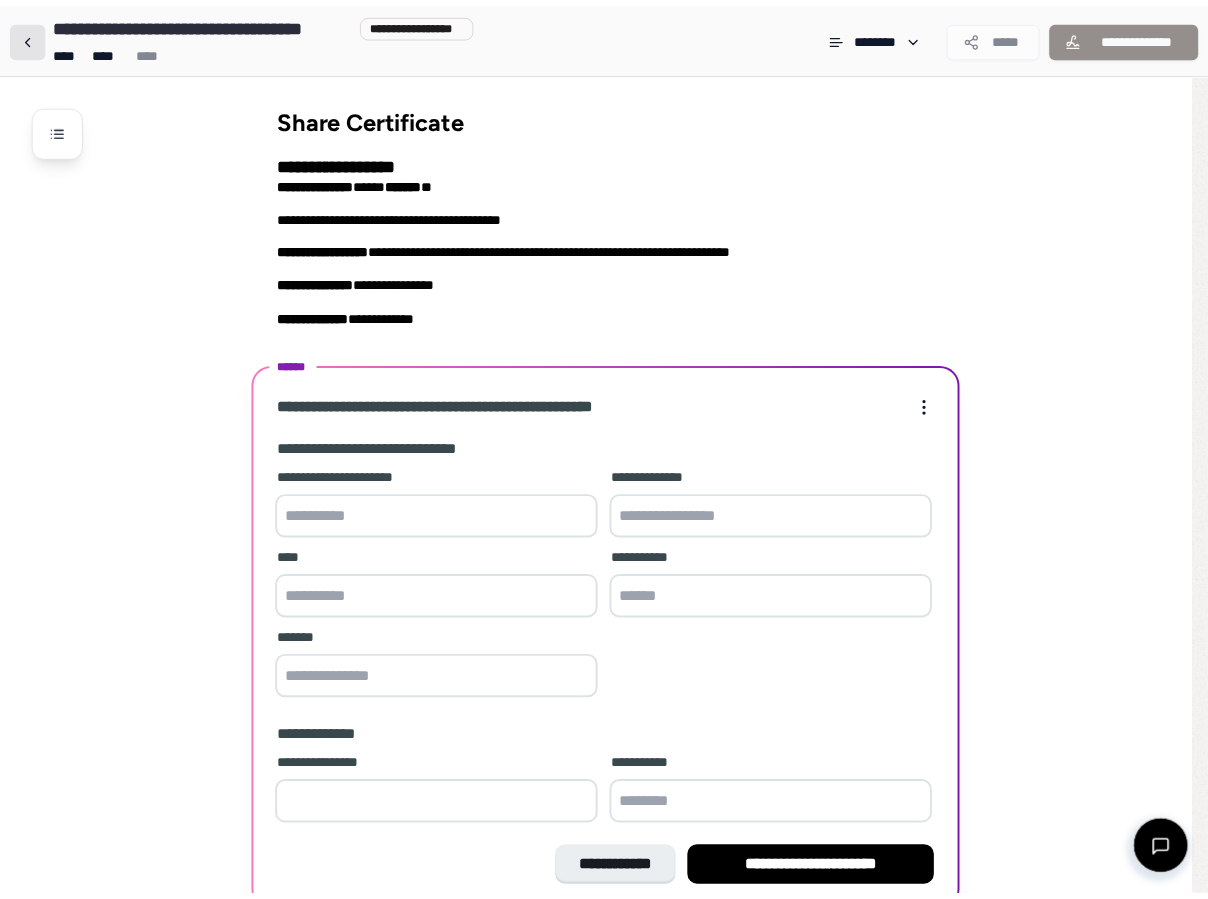 scroll, scrollTop: 95, scrollLeft: 0, axis: vertical 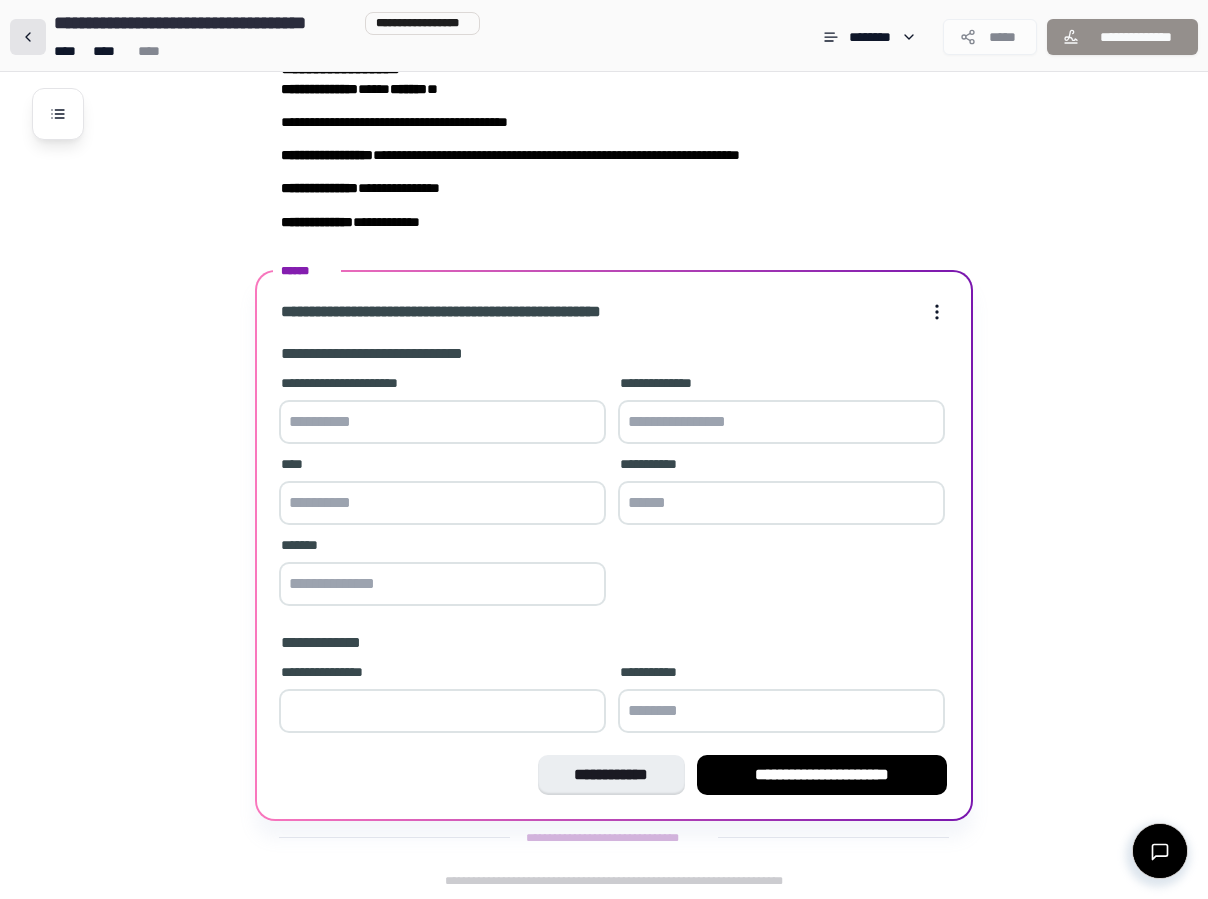 click at bounding box center [28, 37] 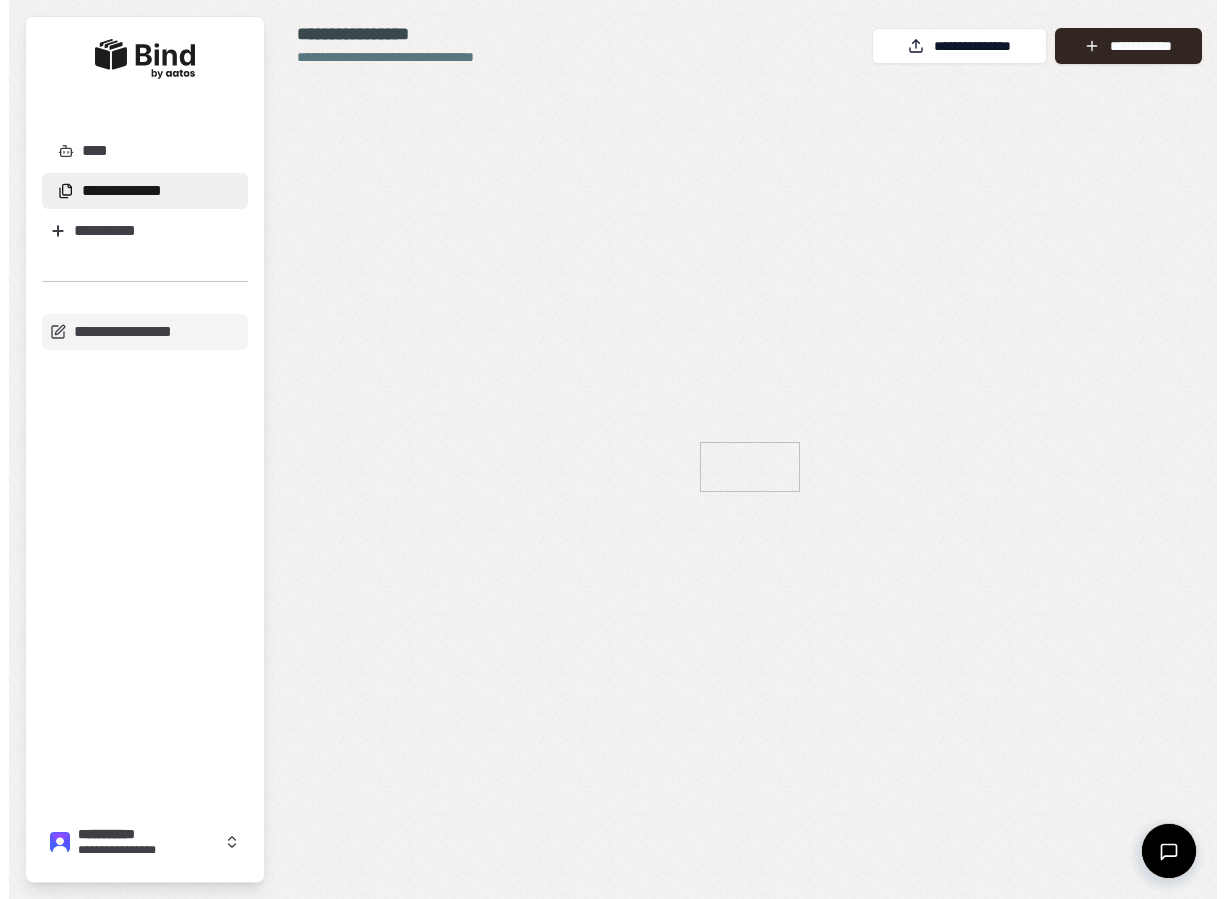 scroll, scrollTop: 0, scrollLeft: 0, axis: both 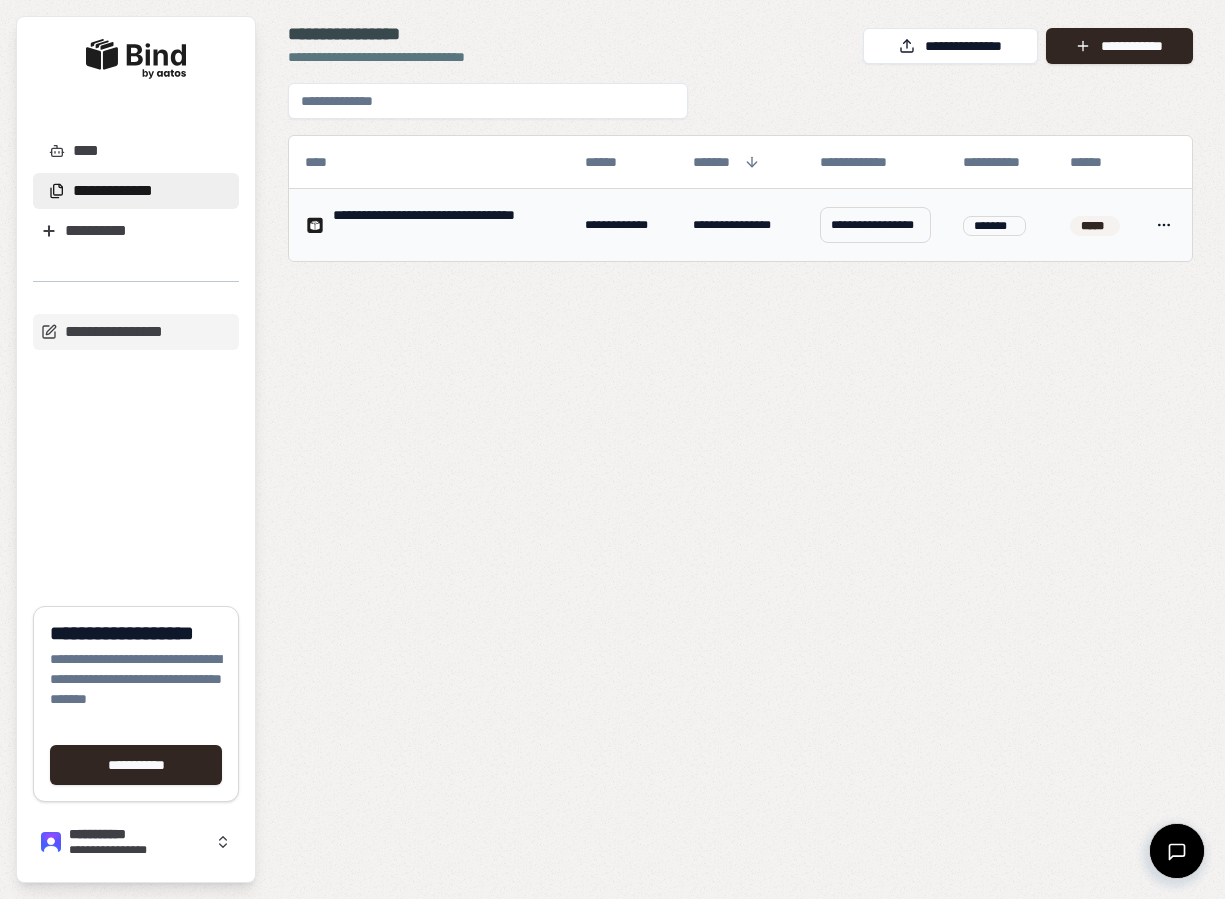 click on "**********" at bounding box center [875, 225] 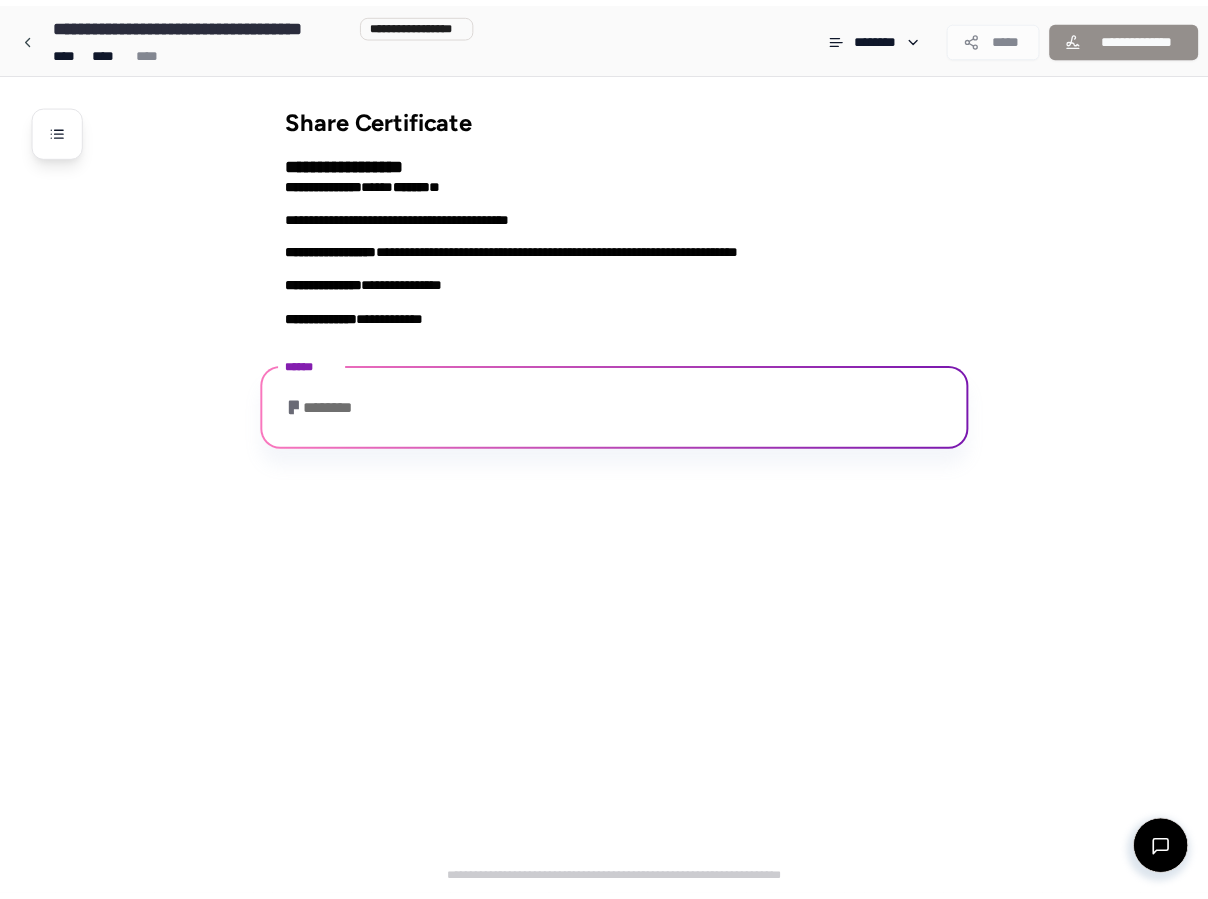 scroll, scrollTop: 95, scrollLeft: 0, axis: vertical 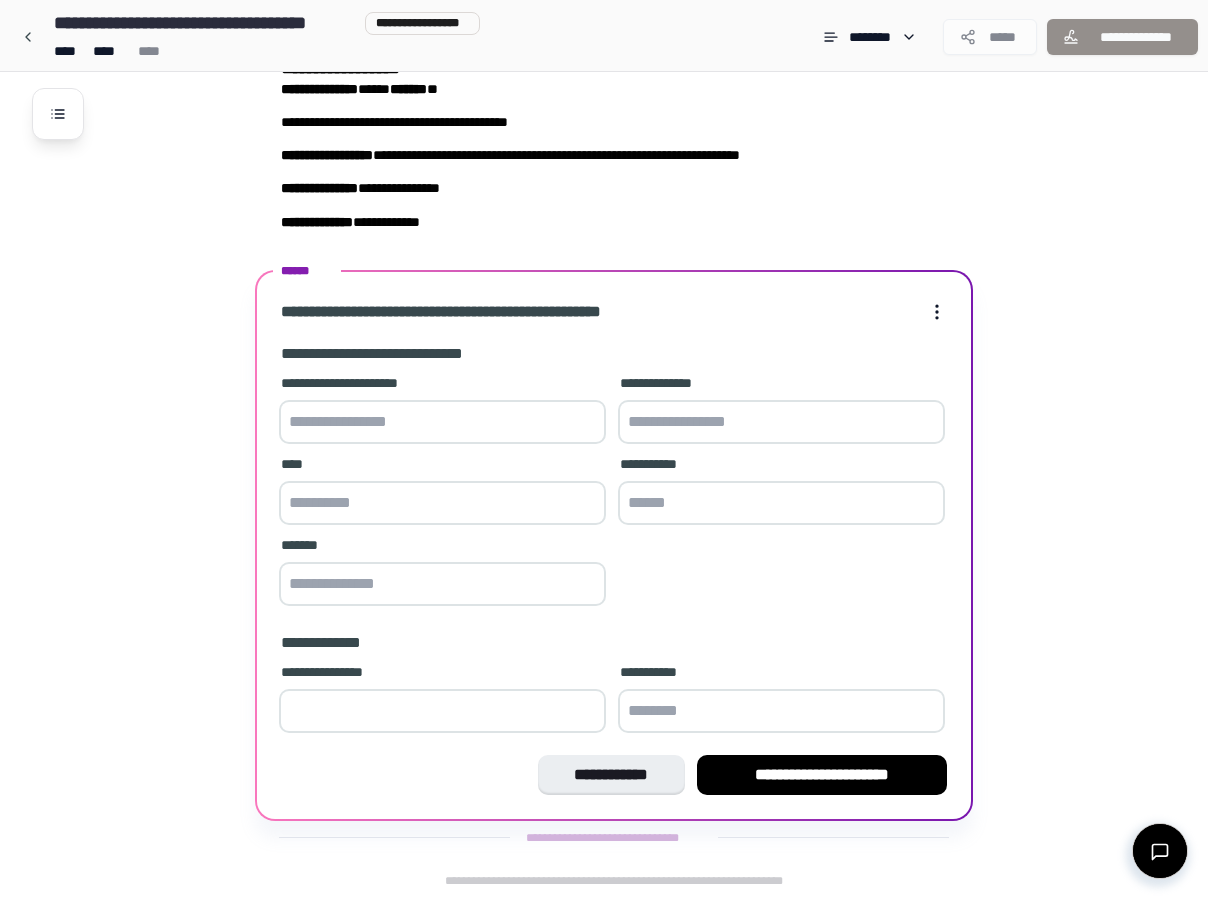 click at bounding box center [442, 422] 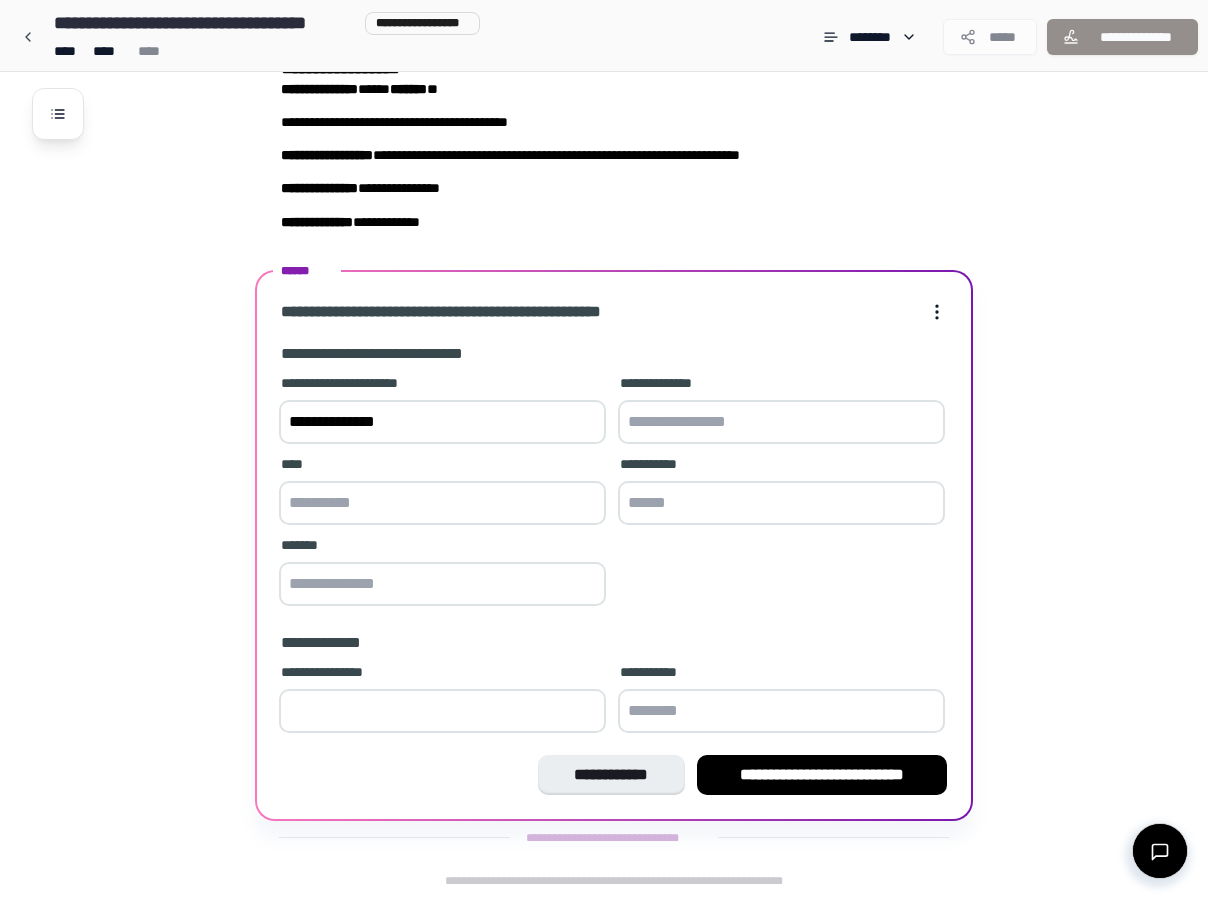 type on "**********" 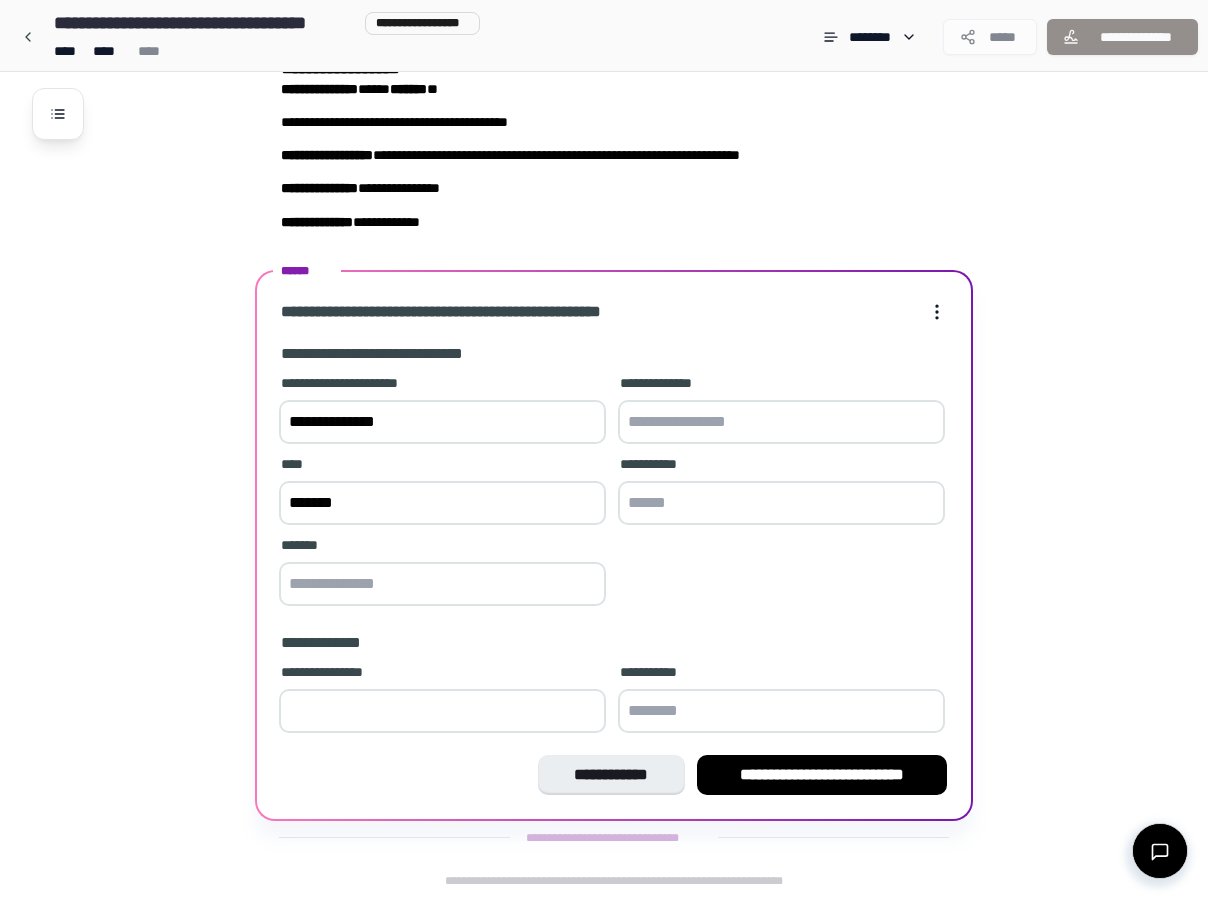 type on "*******" 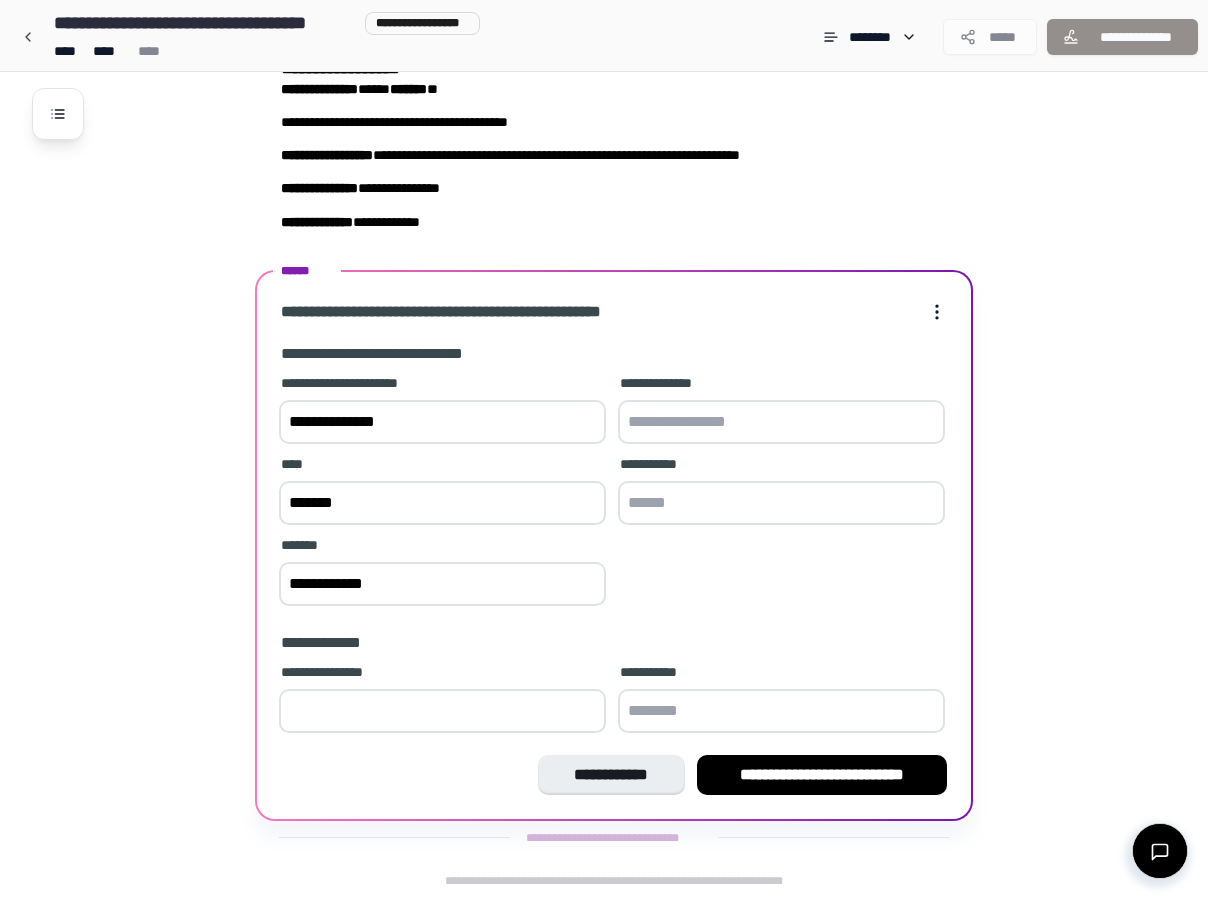 type on "**********" 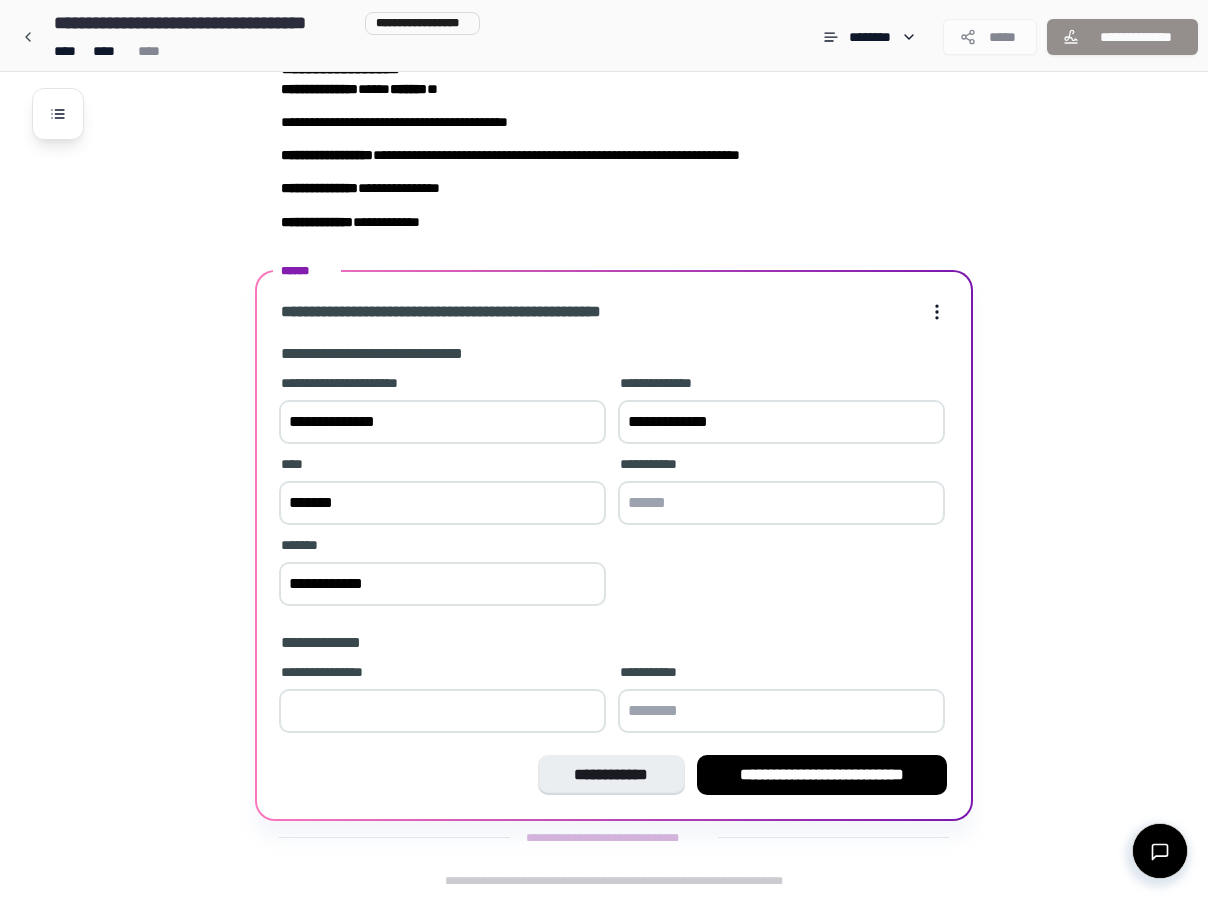 type on "**********" 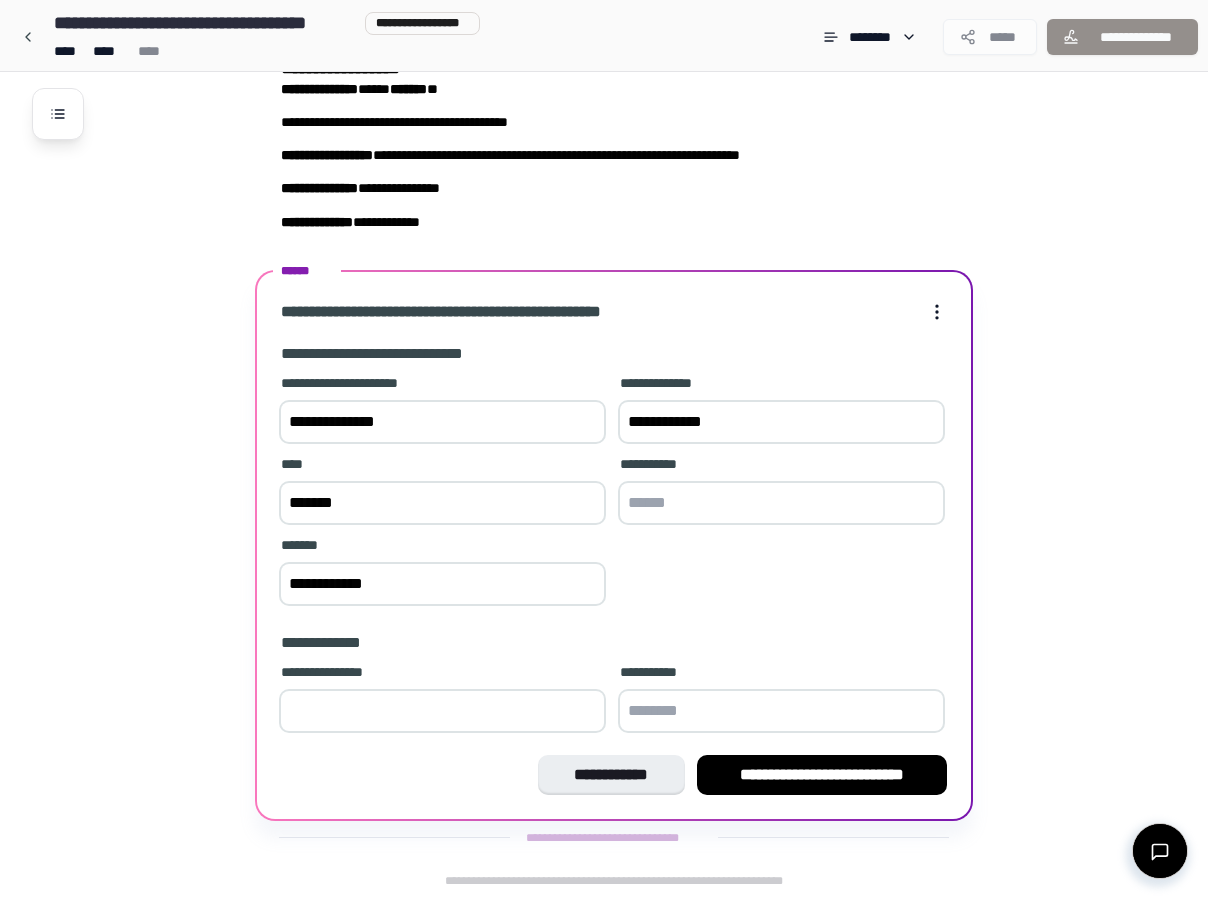click at bounding box center [781, 503] 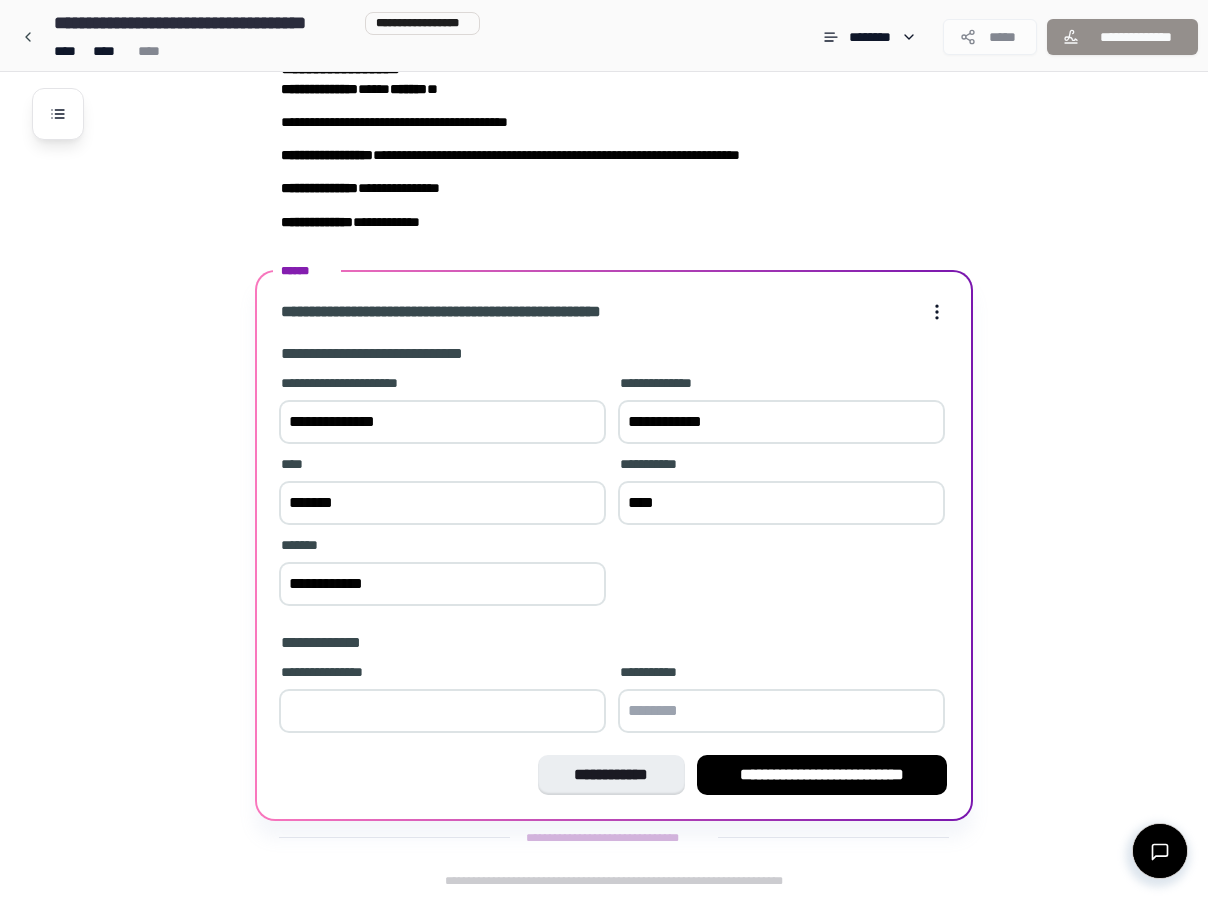 type on "****" 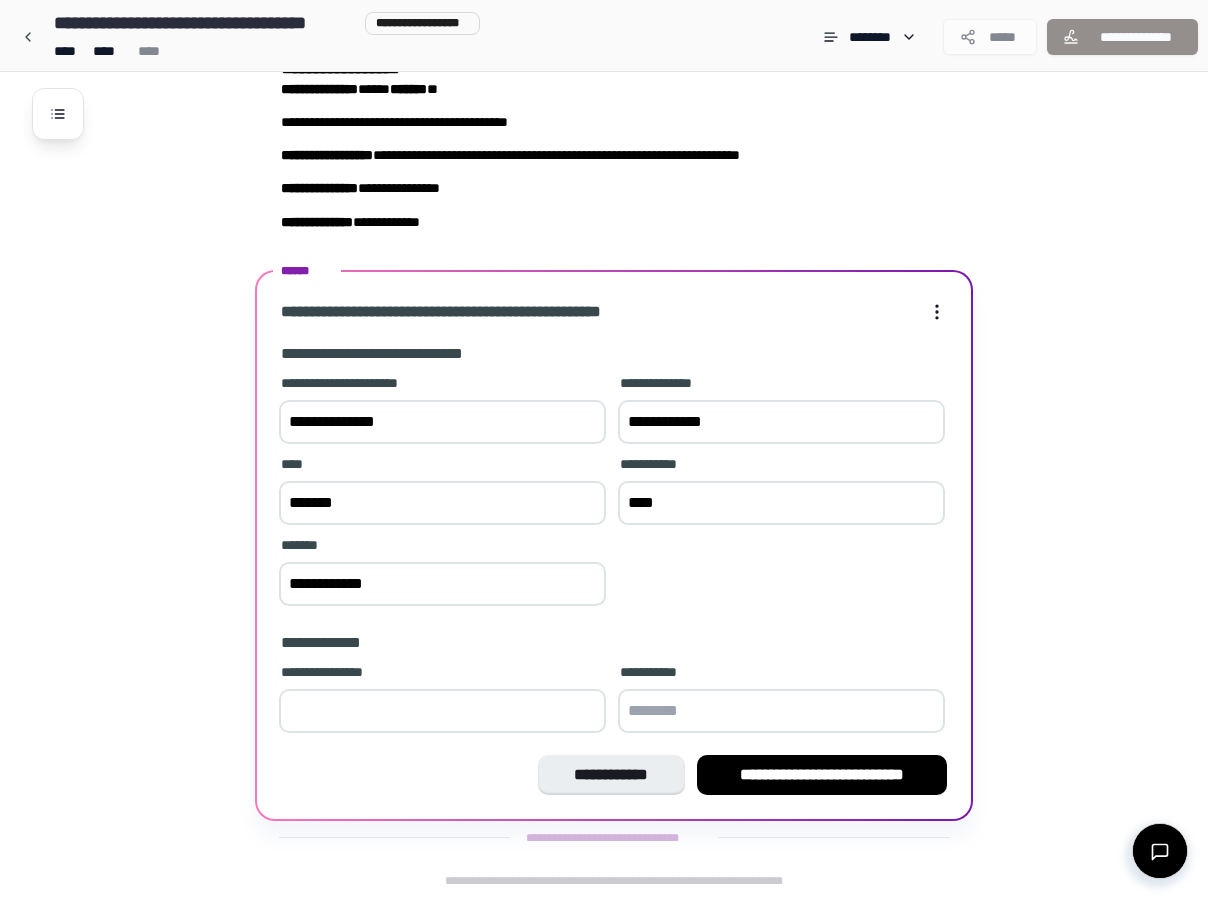 click at bounding box center (442, 711) 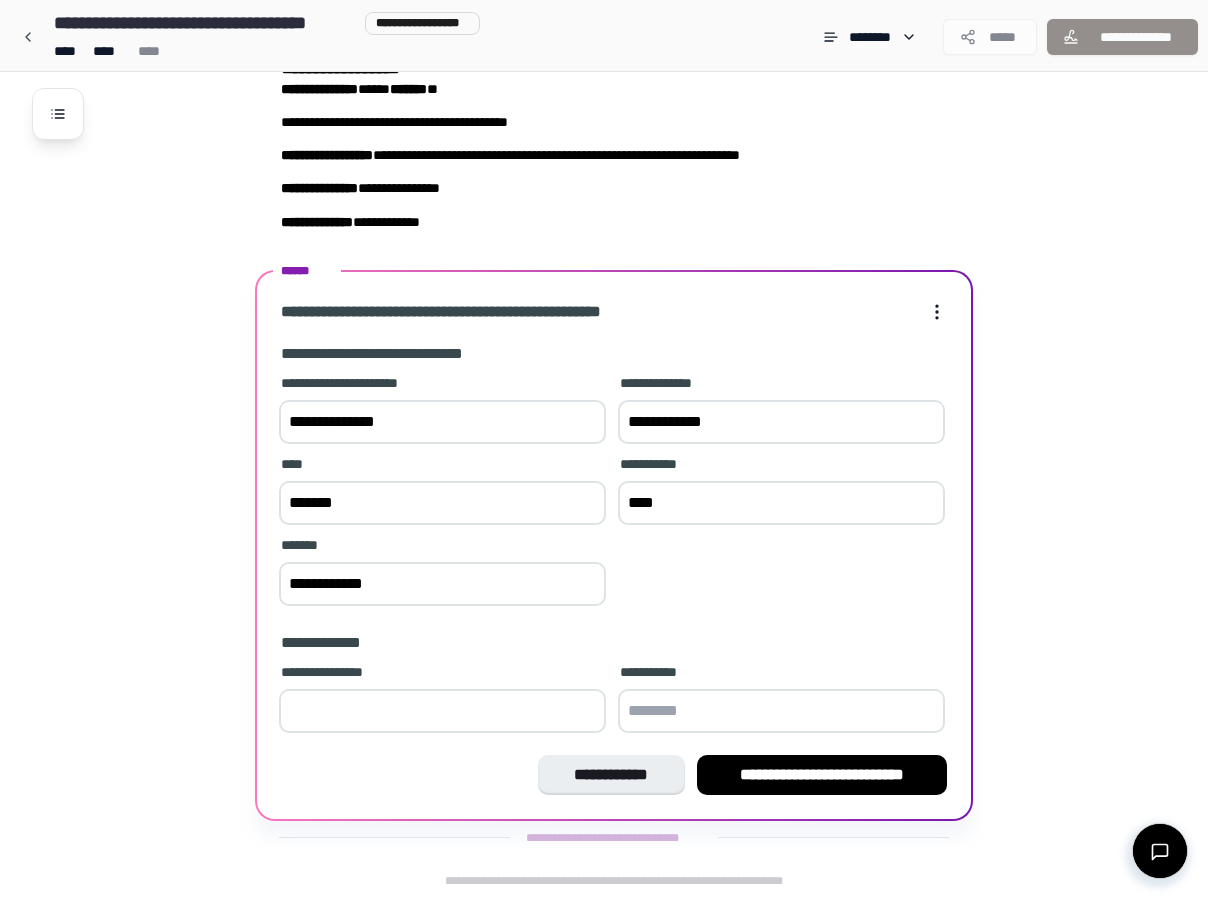 type on "***" 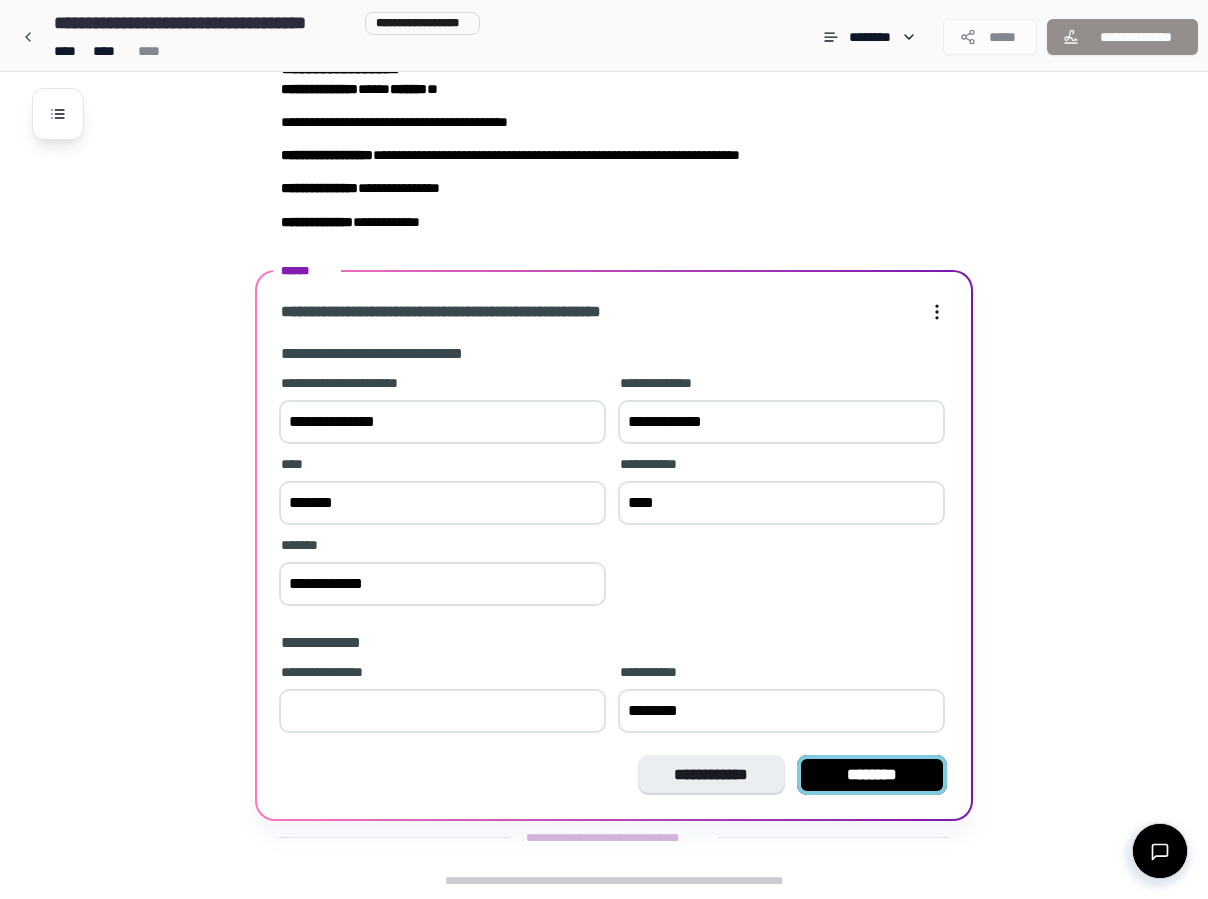 type on "********" 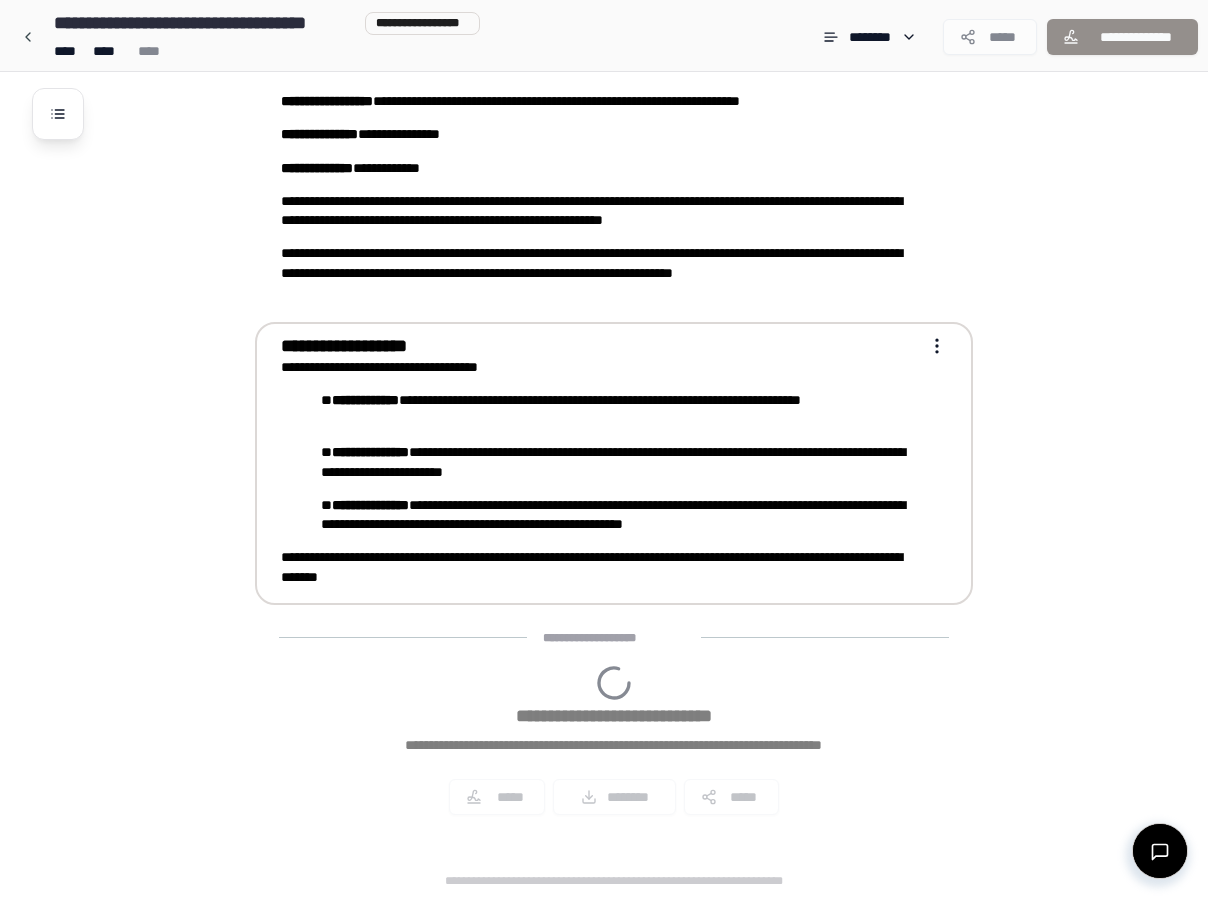scroll, scrollTop: 283, scrollLeft: 0, axis: vertical 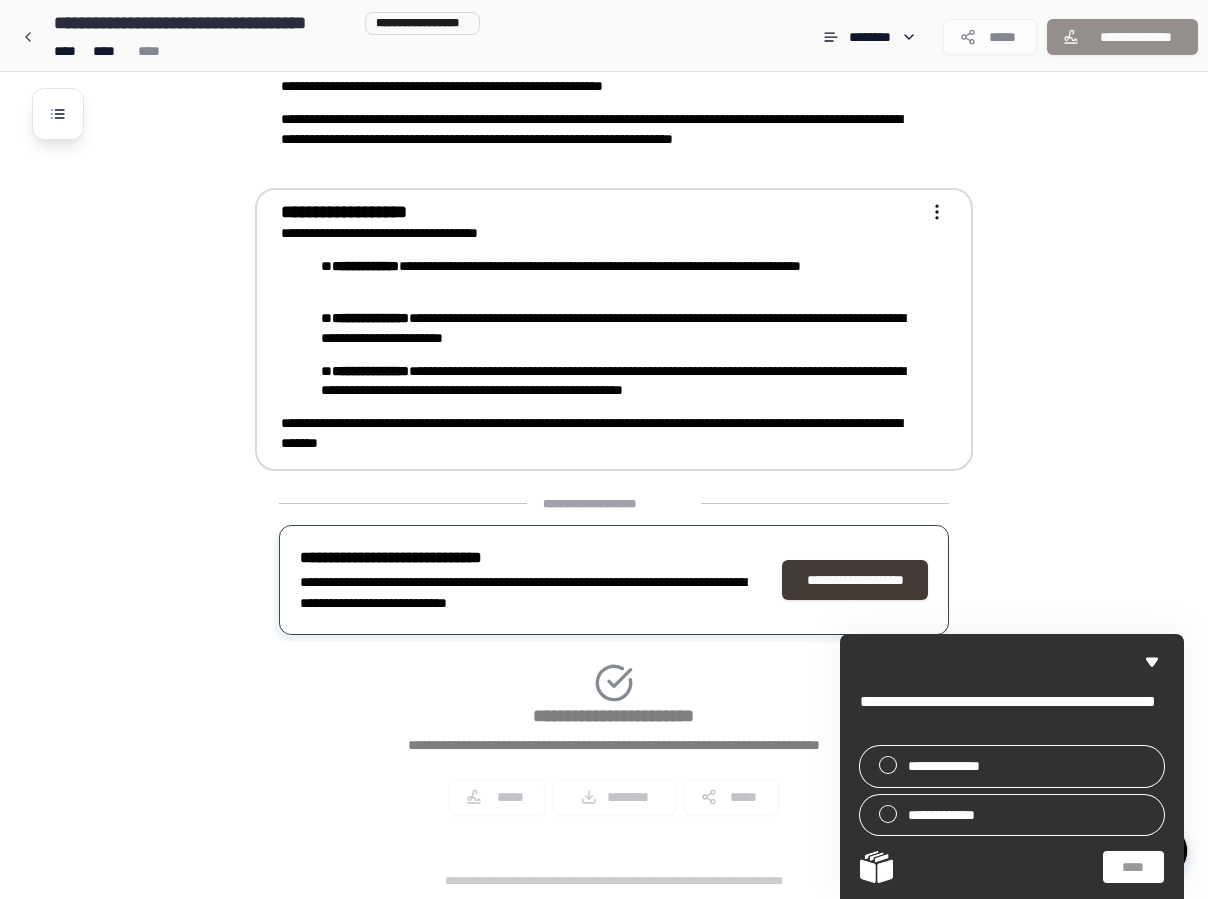 click on "**********" at bounding box center (855, 580) 